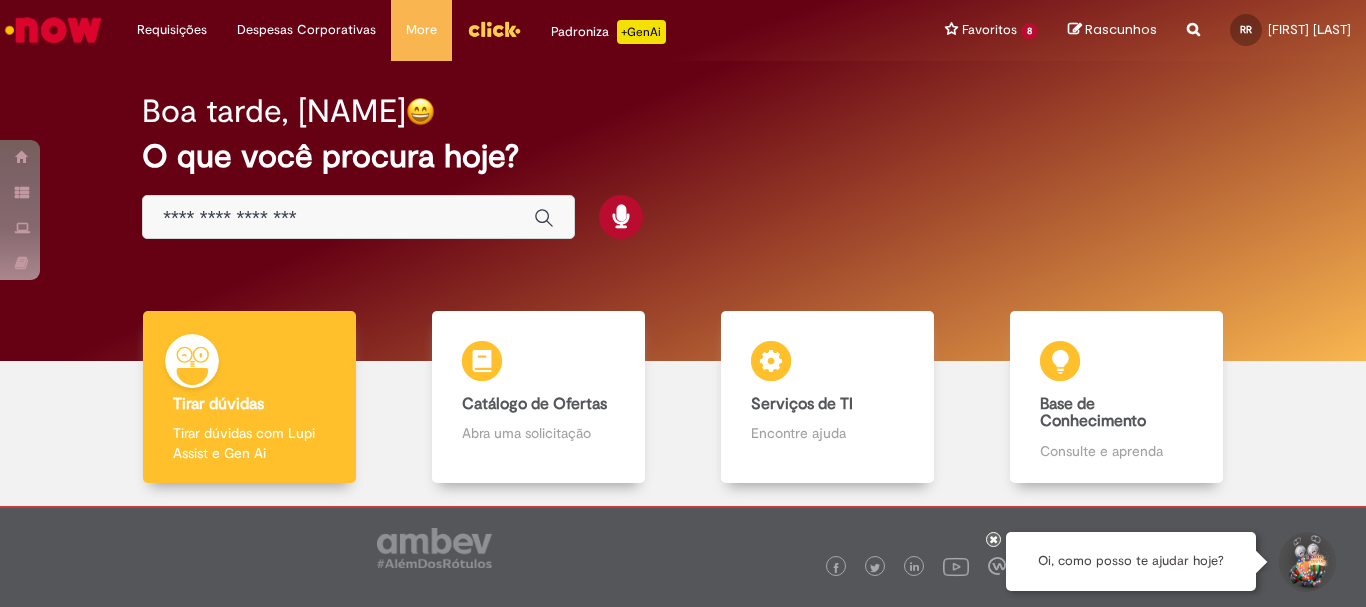 scroll, scrollTop: 0, scrollLeft: 0, axis: both 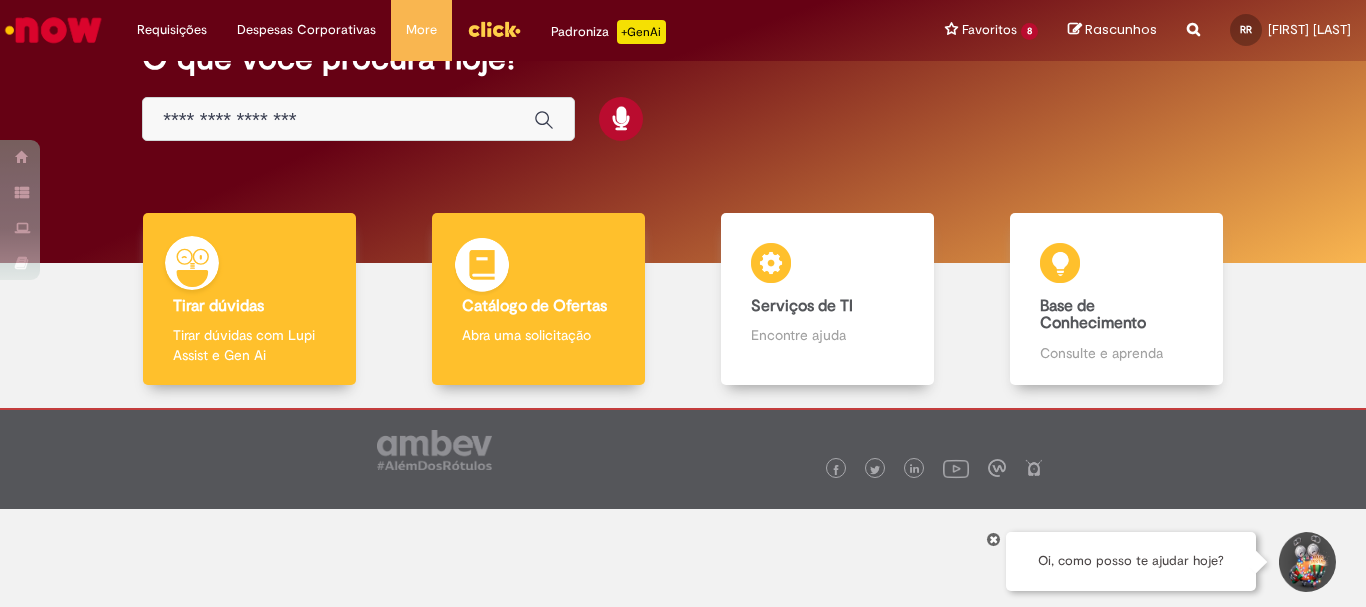 click on "Catálogo de Ofertas" at bounding box center [534, 306] 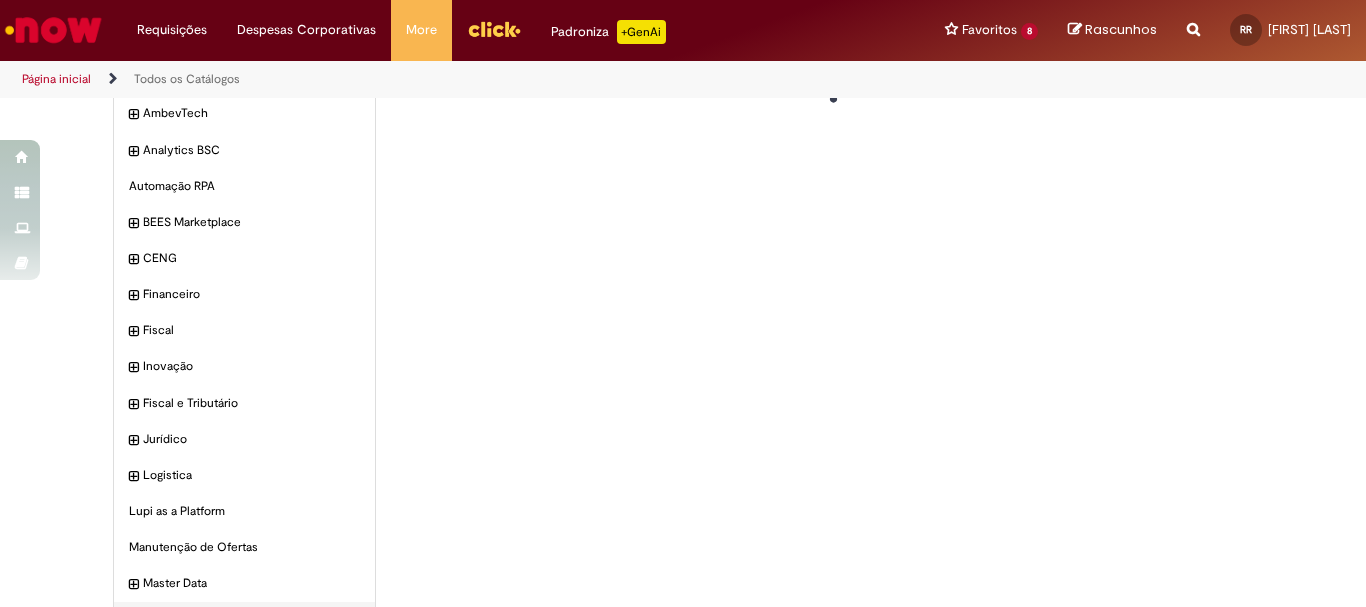scroll, scrollTop: 0, scrollLeft: 0, axis: both 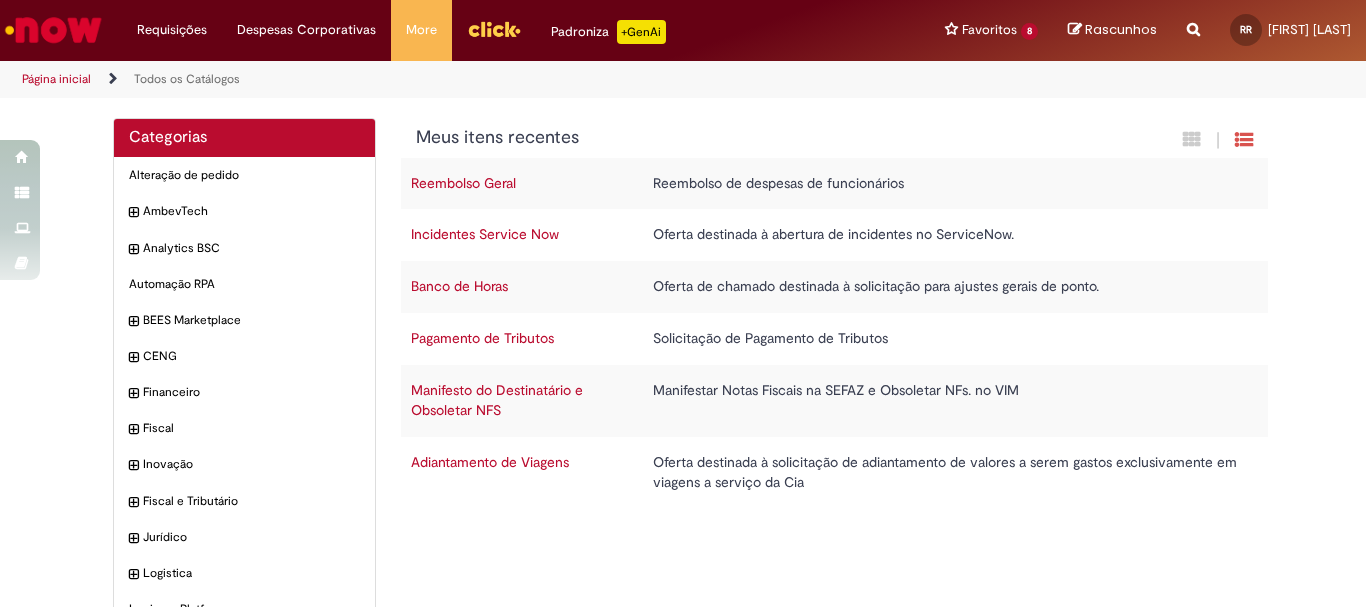 click on "Reembolso Geral" at bounding box center (463, 183) 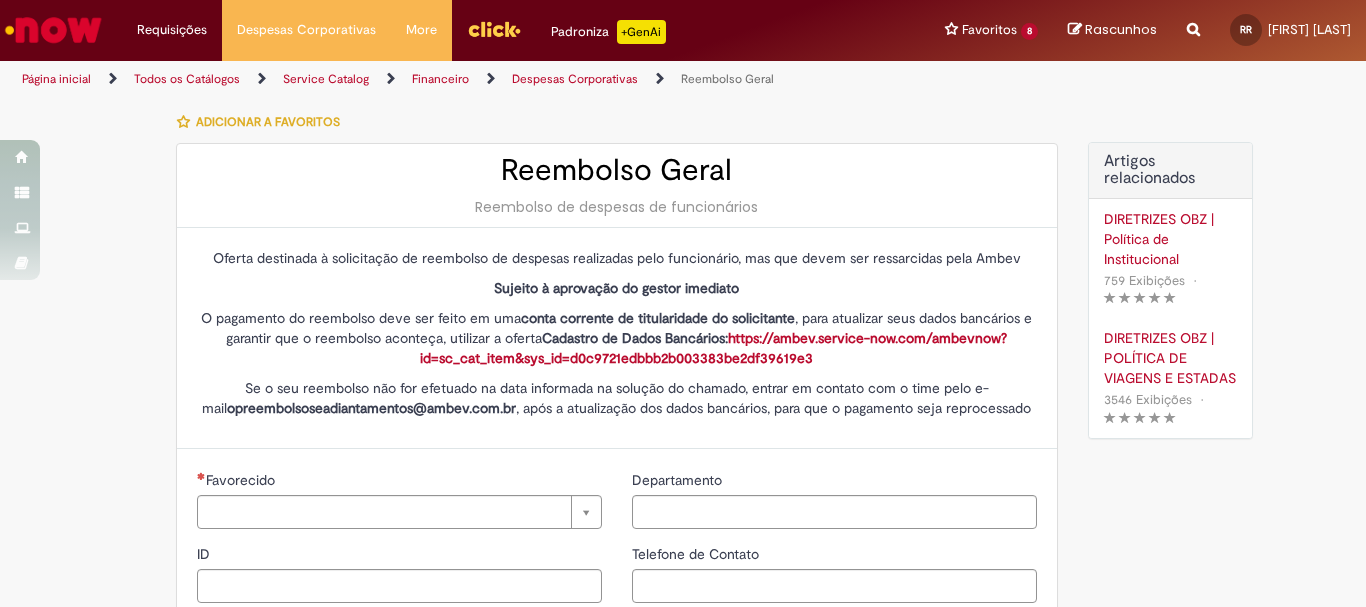 type on "********" 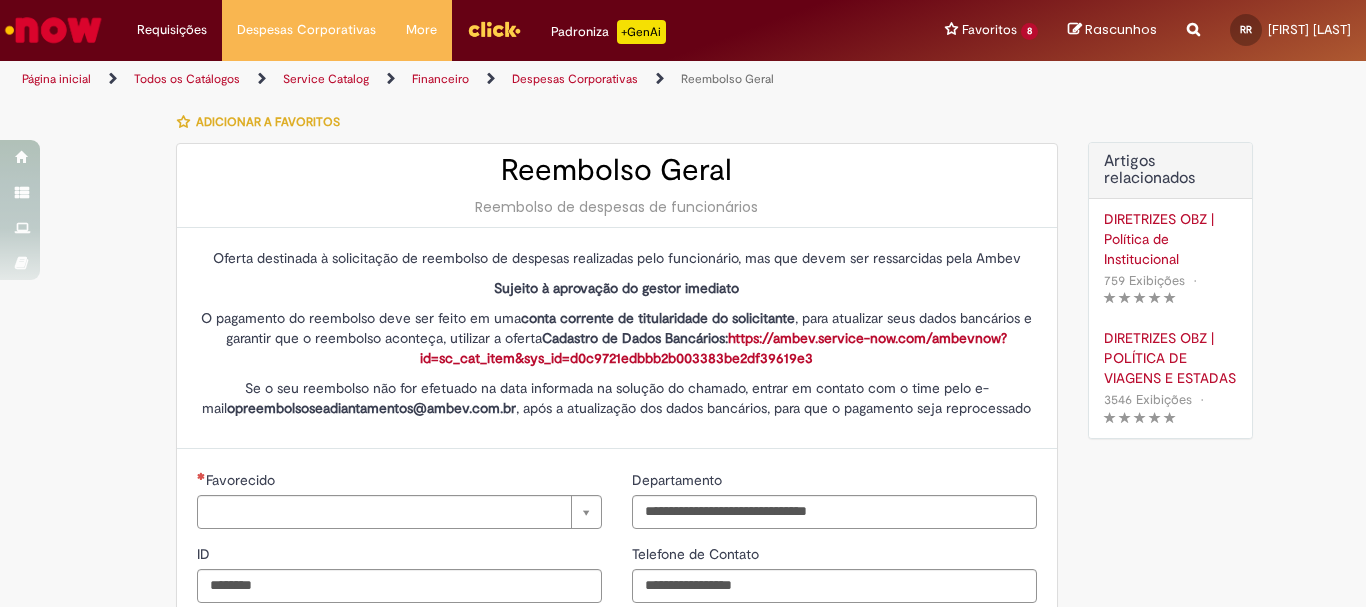 type 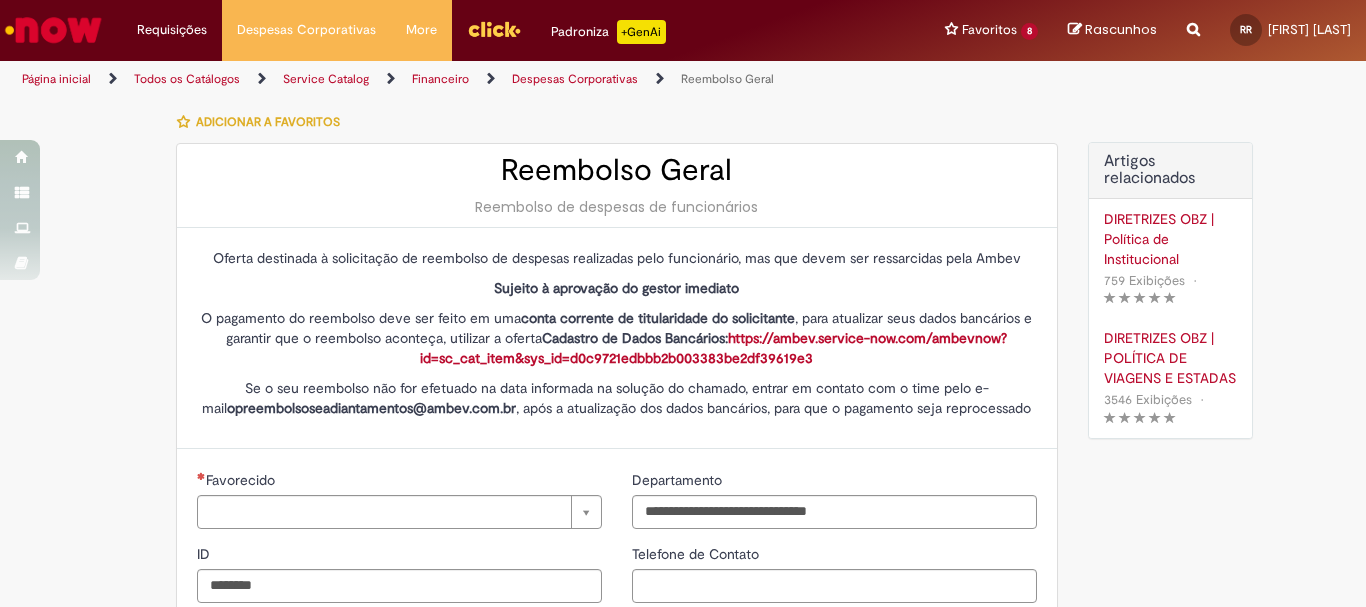 type on "**********" 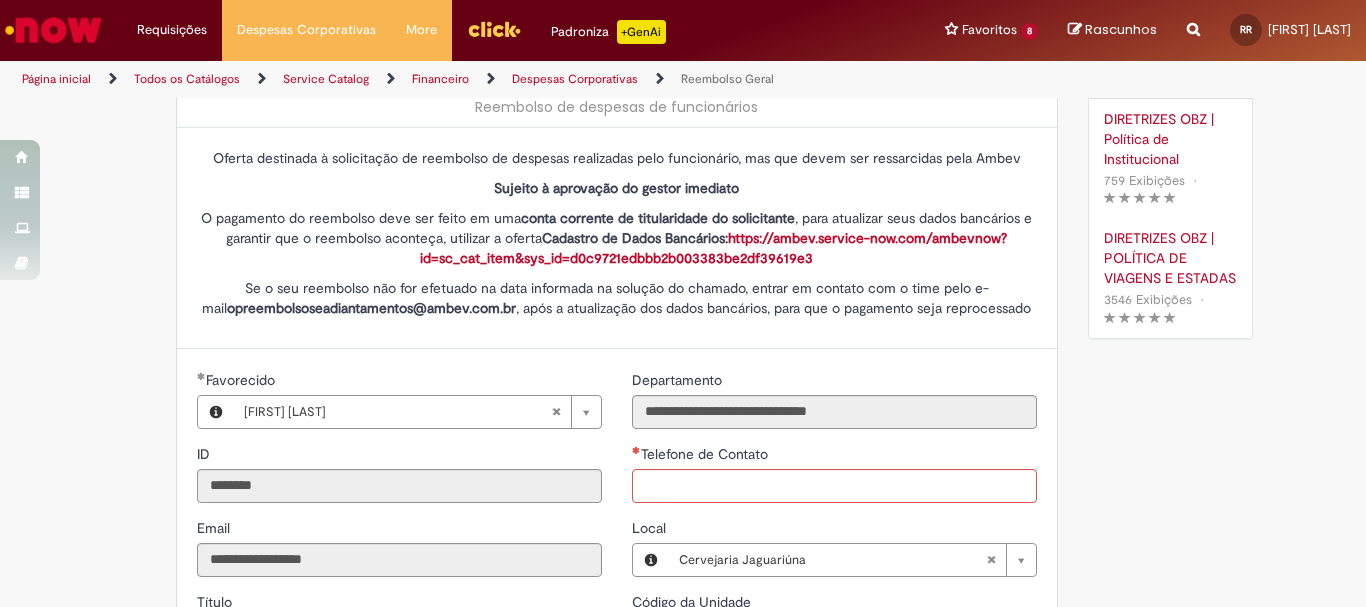 scroll, scrollTop: 200, scrollLeft: 0, axis: vertical 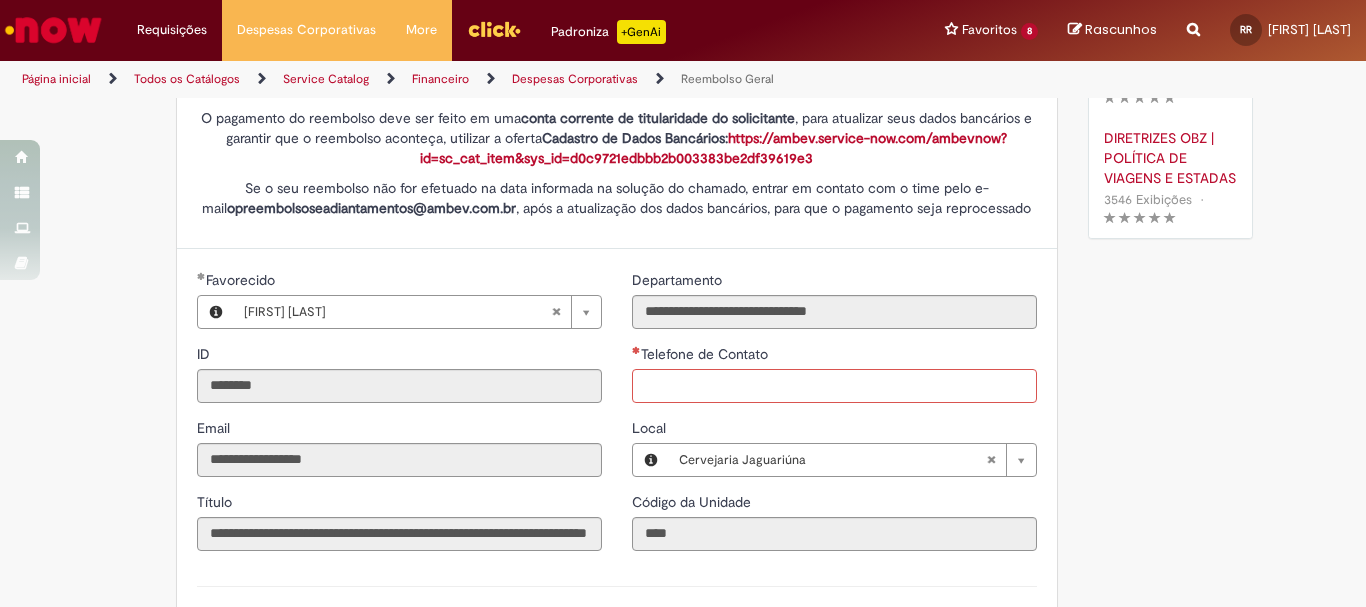 click on "Telefone de Contato" at bounding box center (834, 386) 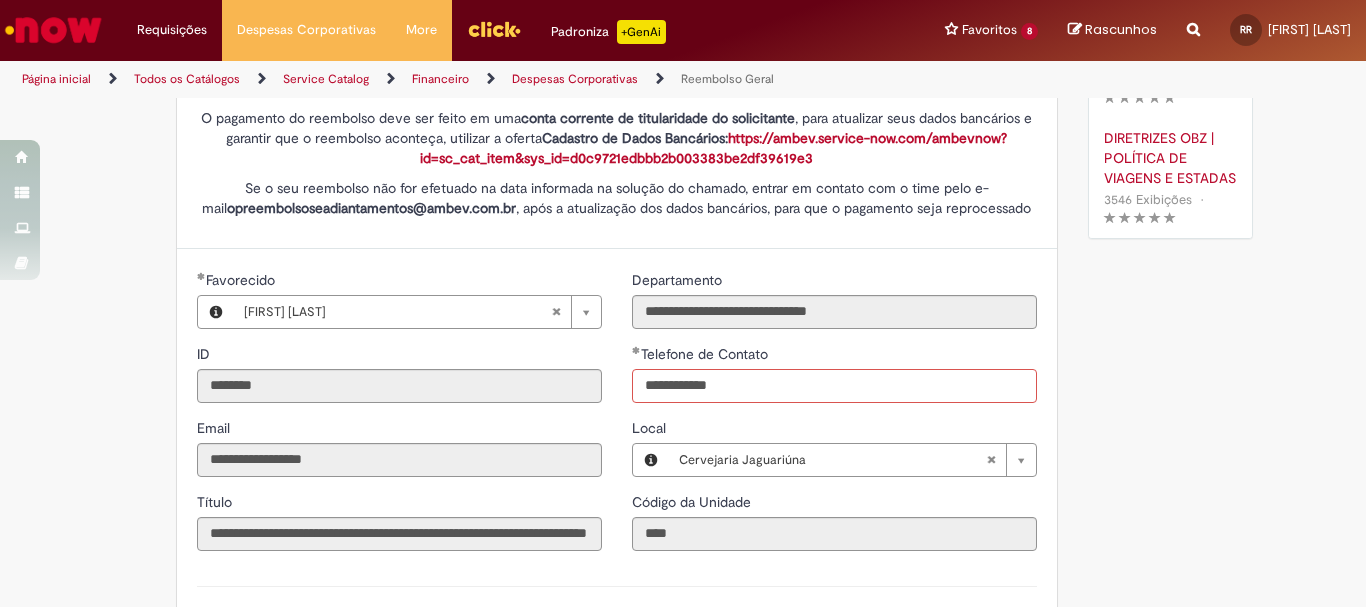 scroll, scrollTop: 400, scrollLeft: 0, axis: vertical 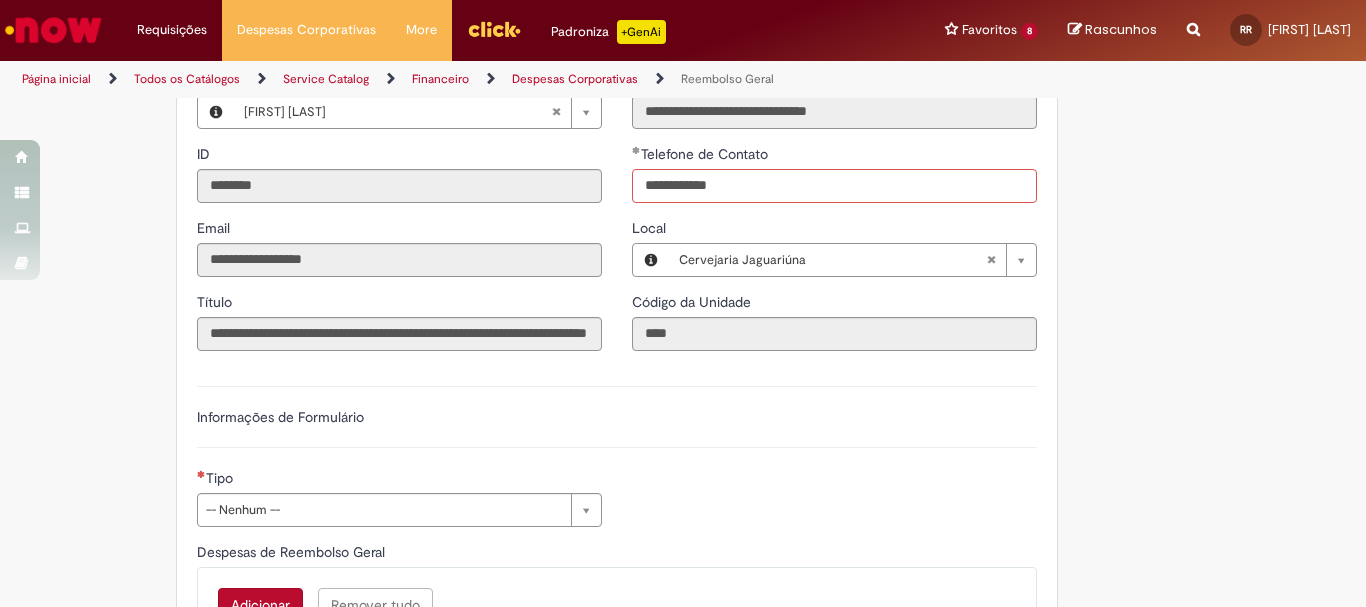 click on "**********" at bounding box center [834, 186] 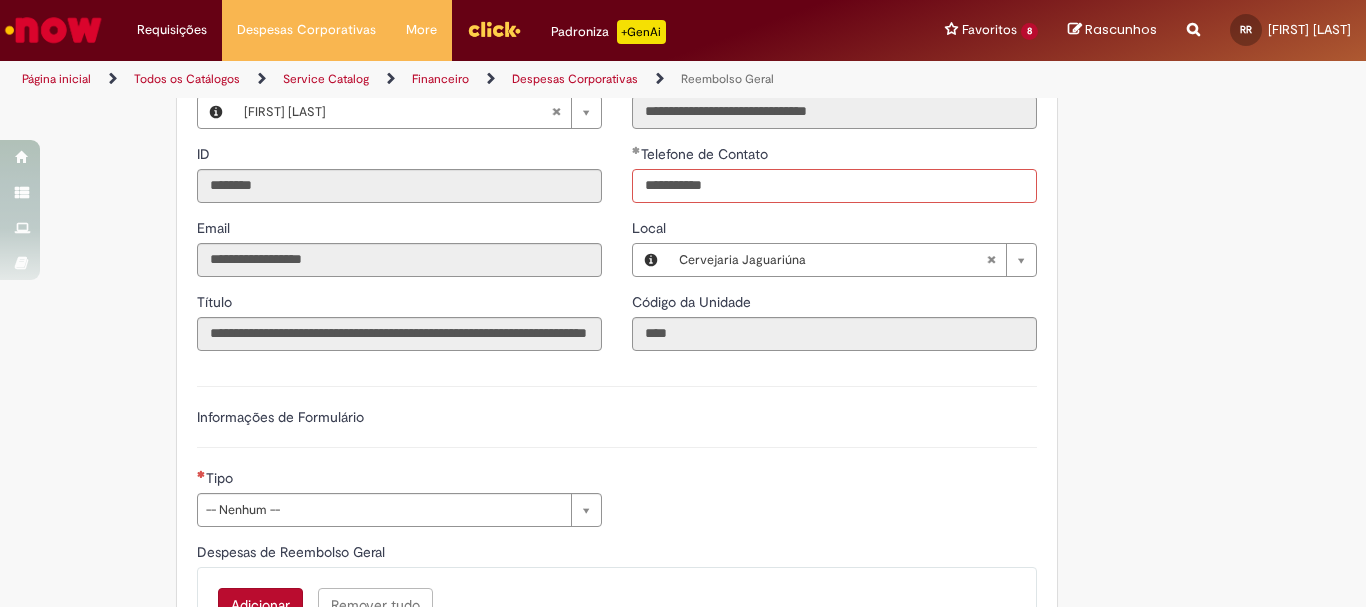 scroll, scrollTop: 500, scrollLeft: 0, axis: vertical 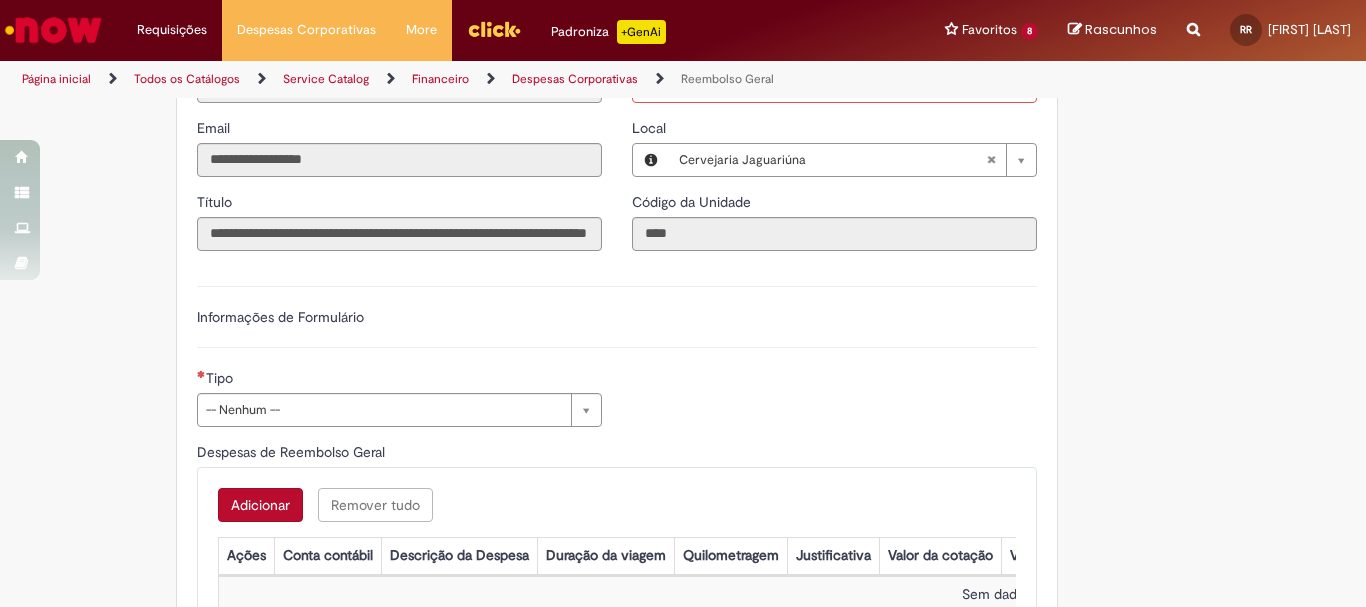 type on "**********" 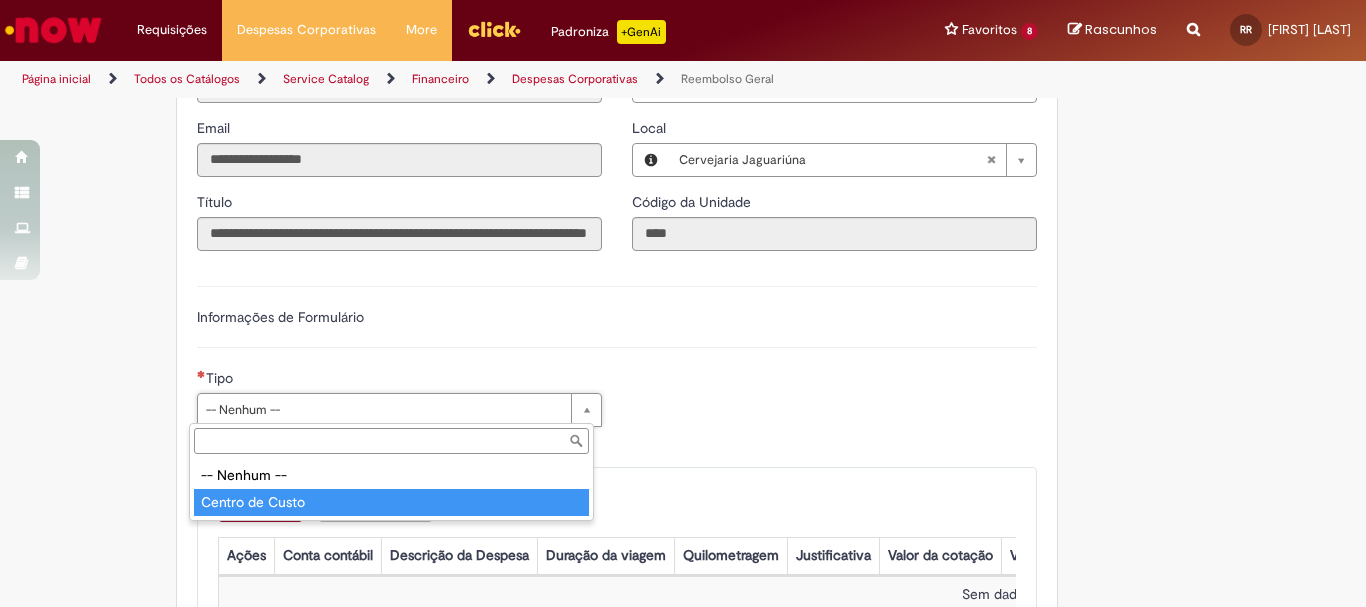 type on "**********" 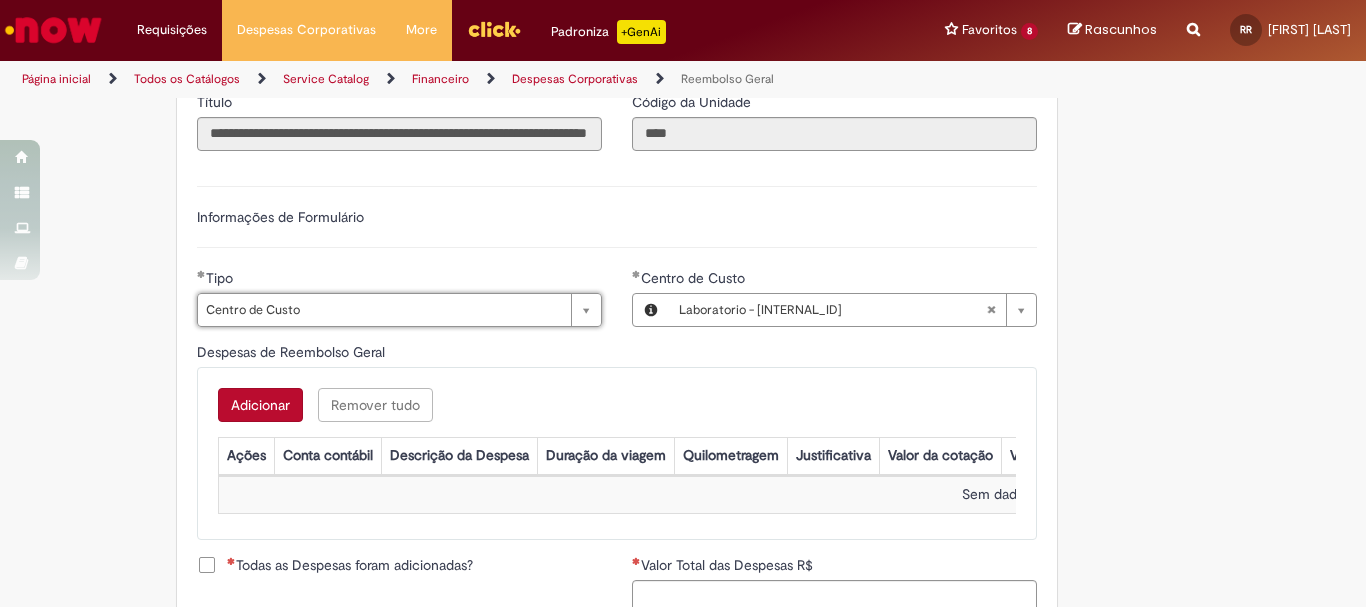 scroll, scrollTop: 700, scrollLeft: 0, axis: vertical 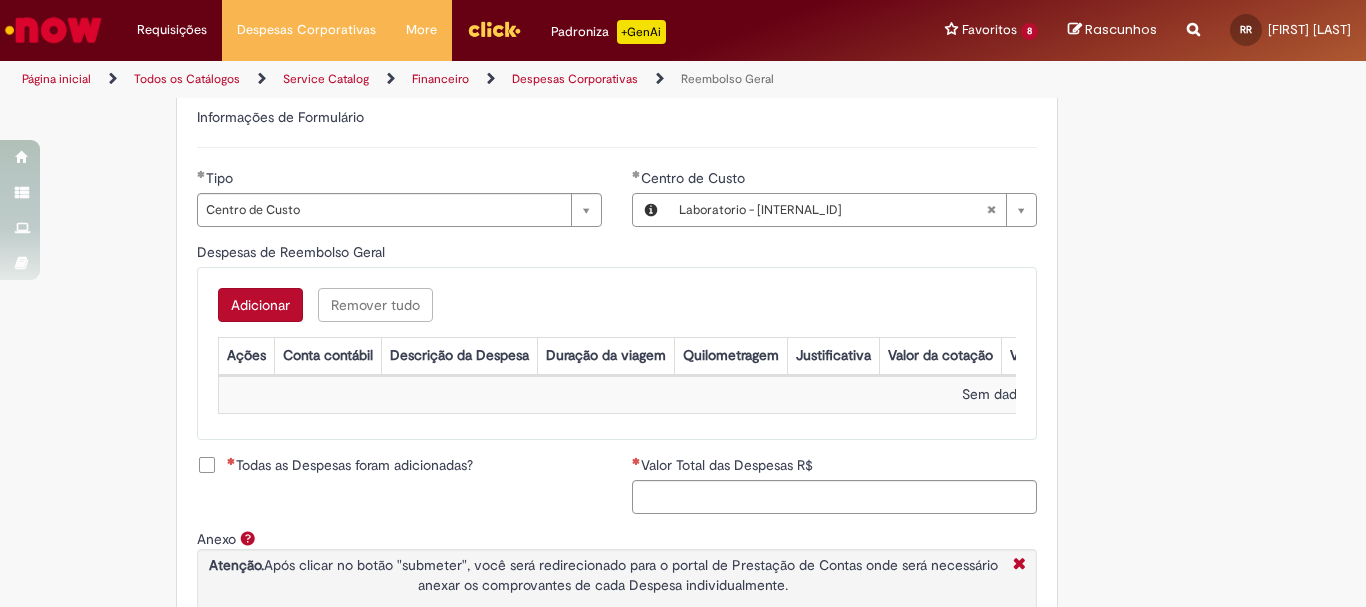 click on "Adicionar" at bounding box center [260, 305] 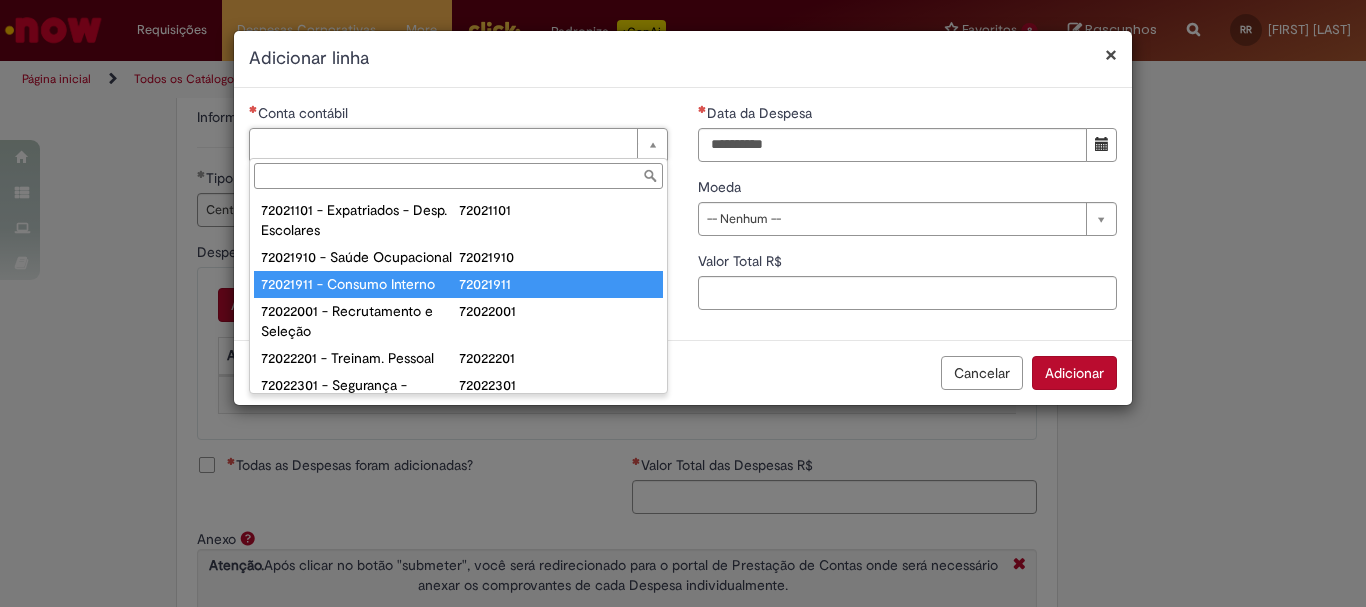 type on "**********" 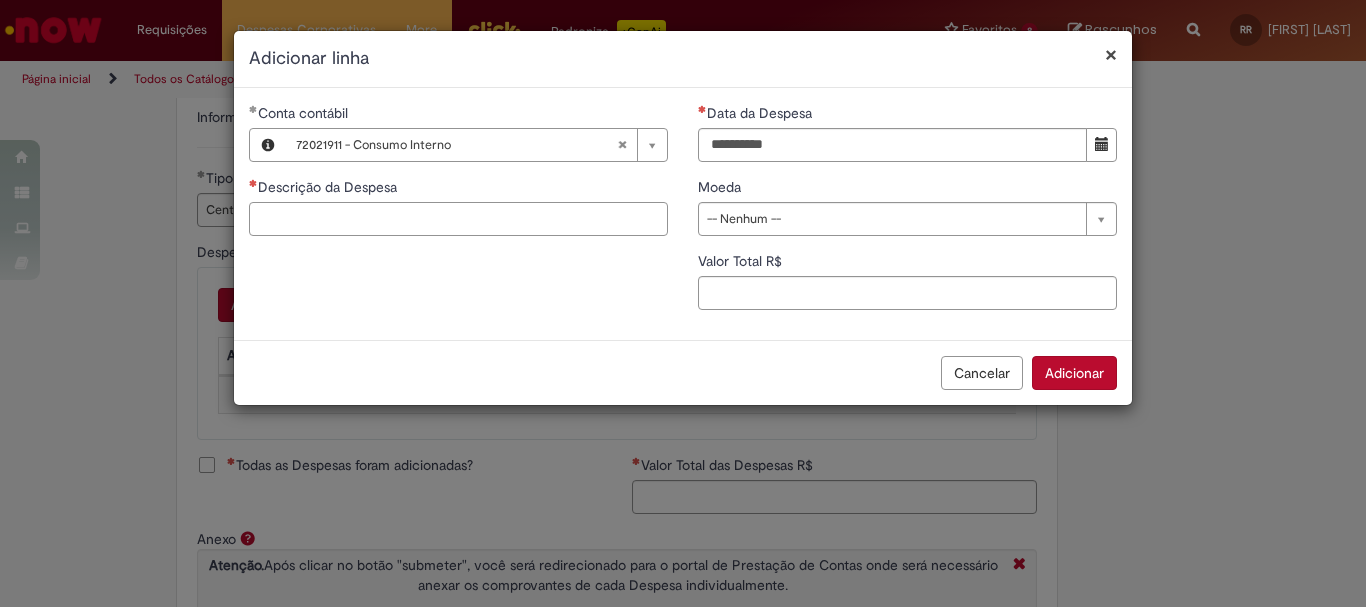 click on "Descrição da Despesa" at bounding box center (458, 219) 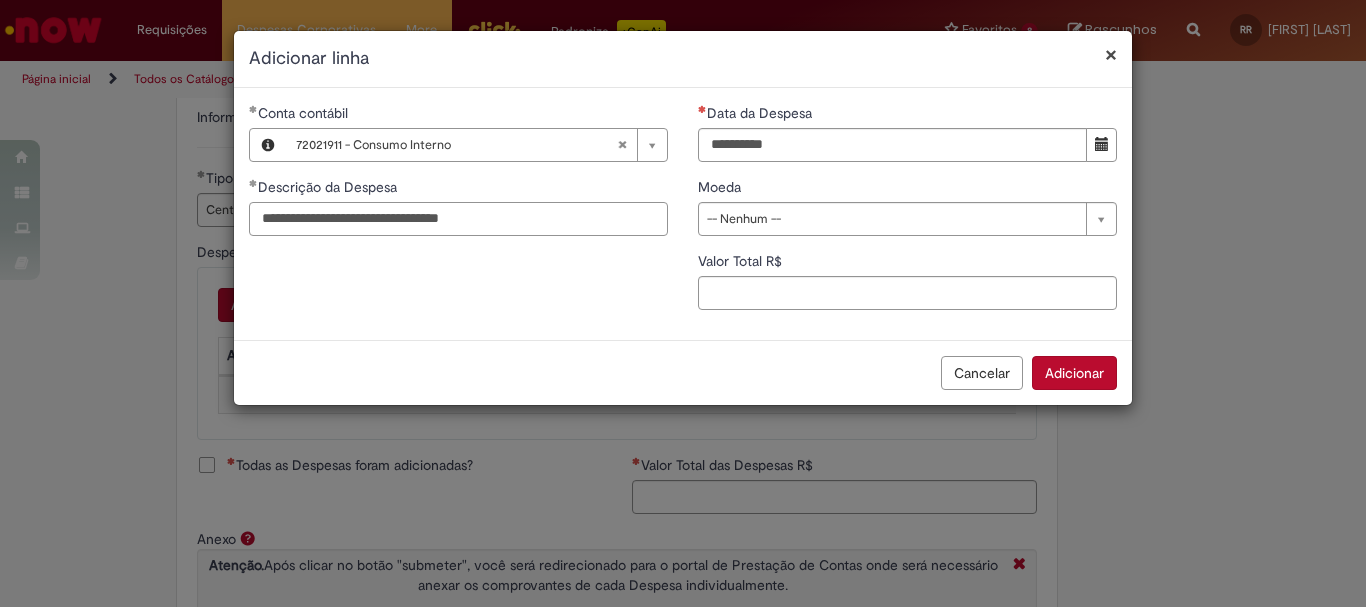 type on "**********" 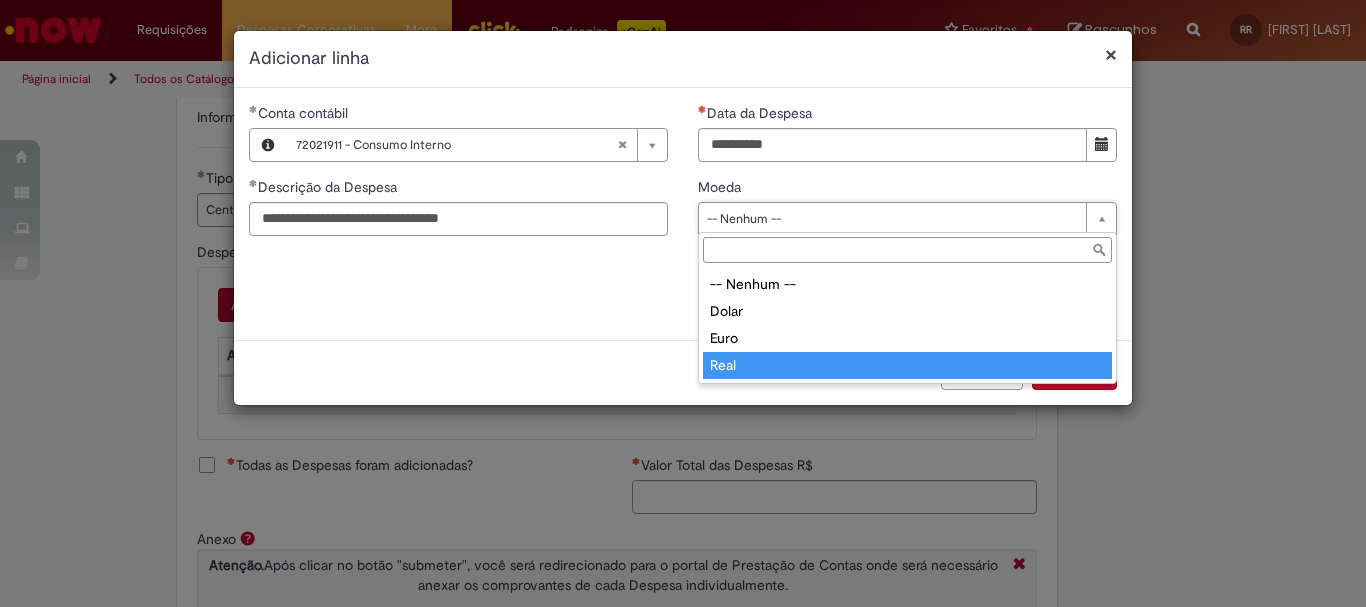 type on "****" 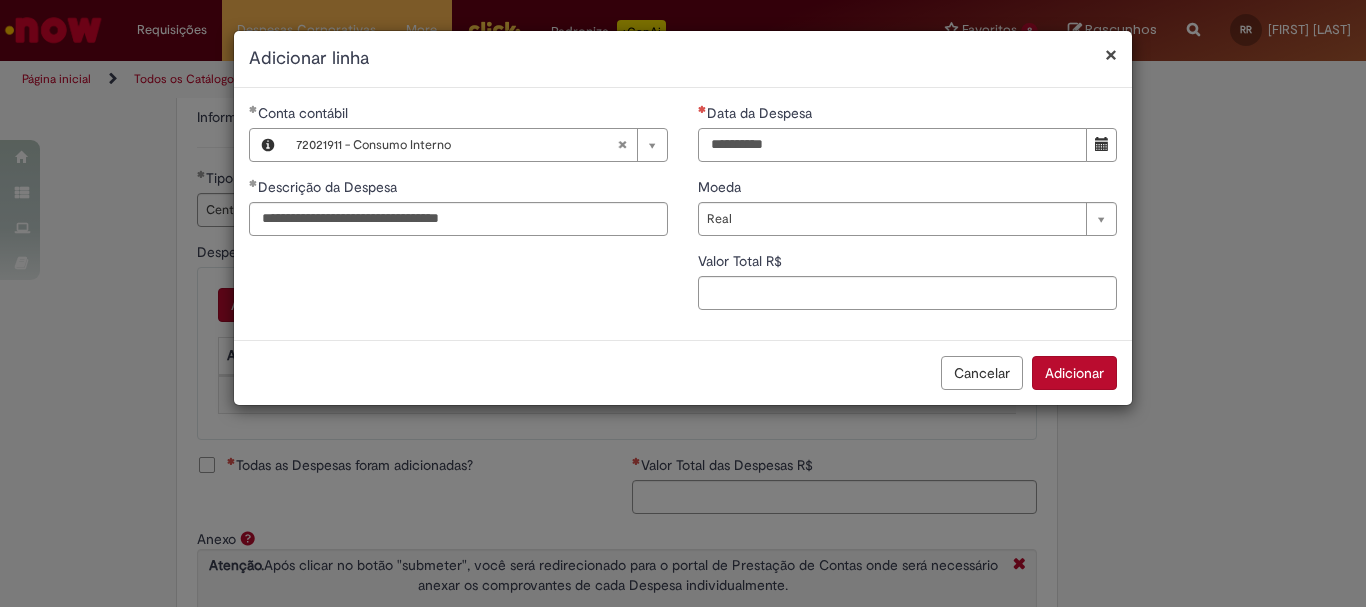 click on "Data da Despesa" at bounding box center [892, 145] 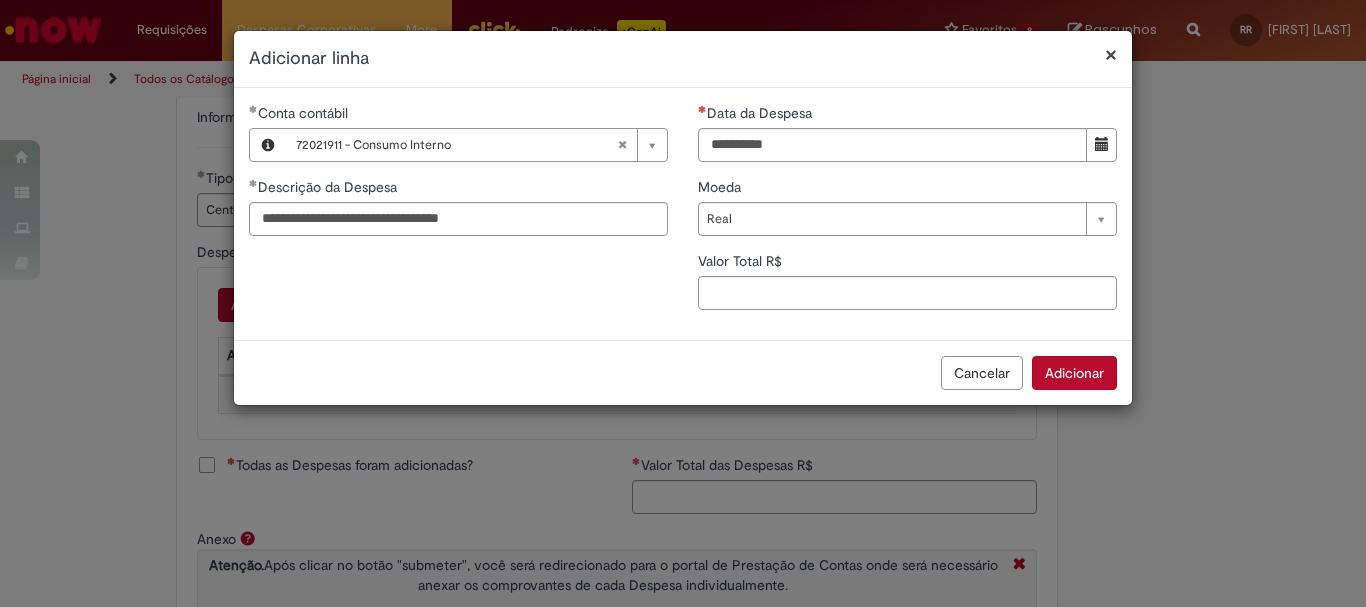 click on "**********" at bounding box center [907, 214] 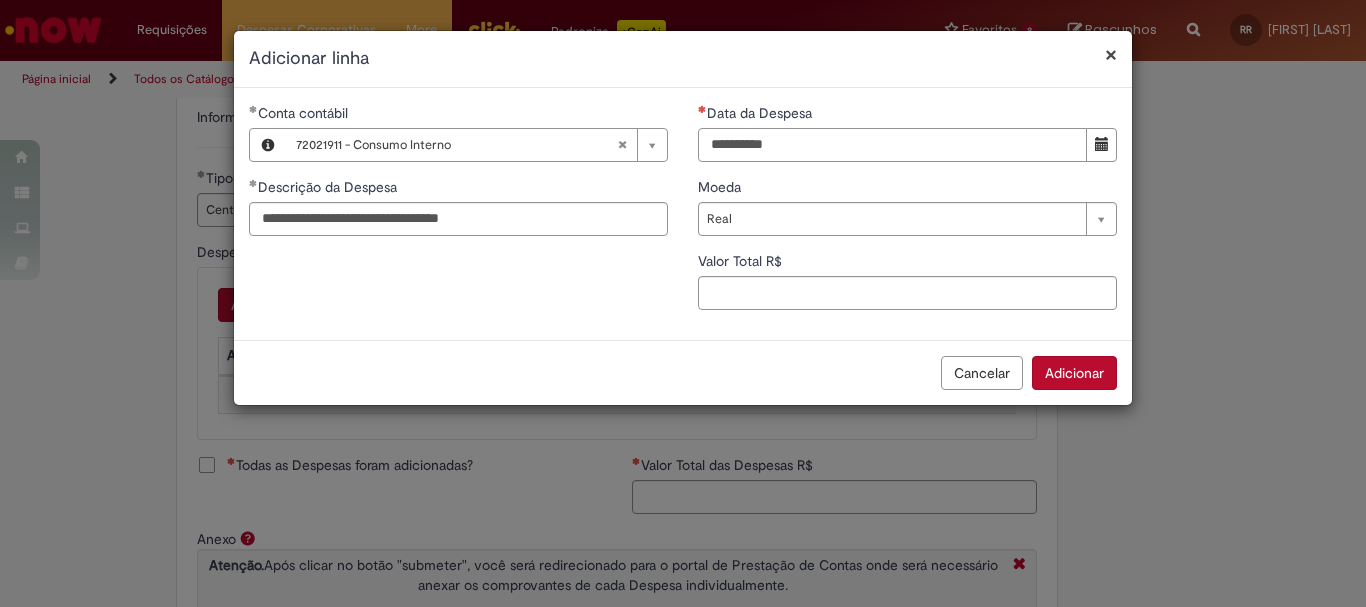 click on "Data da Despesa" at bounding box center (892, 145) 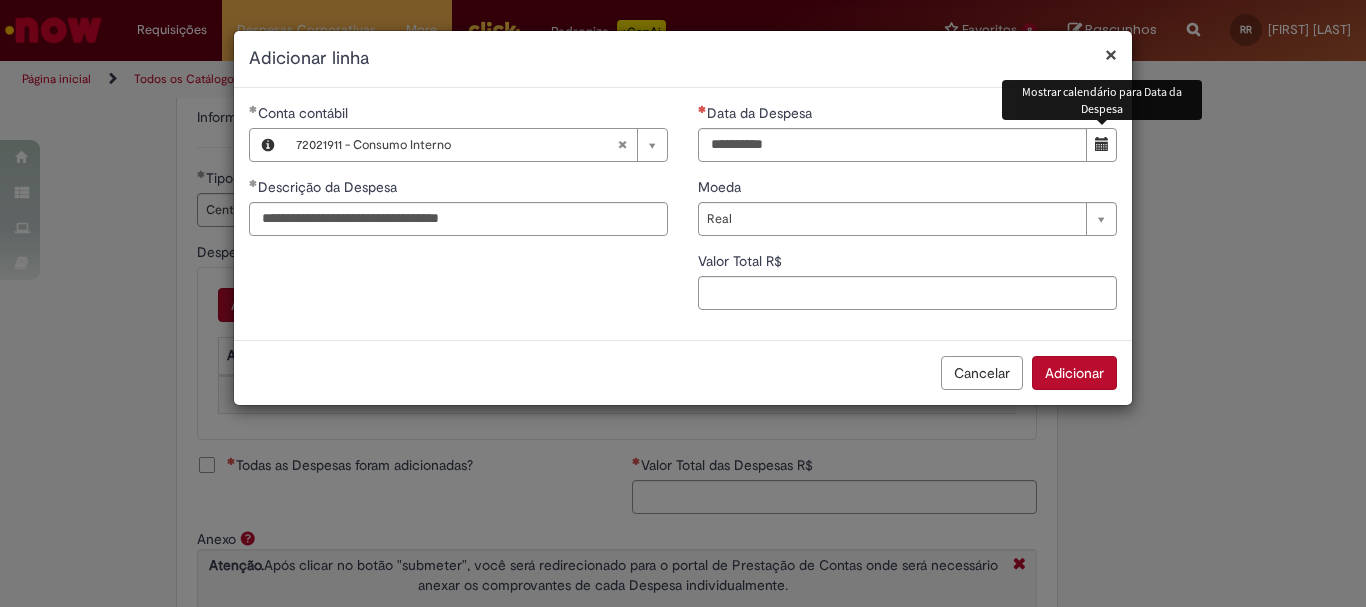 click at bounding box center [1101, 145] 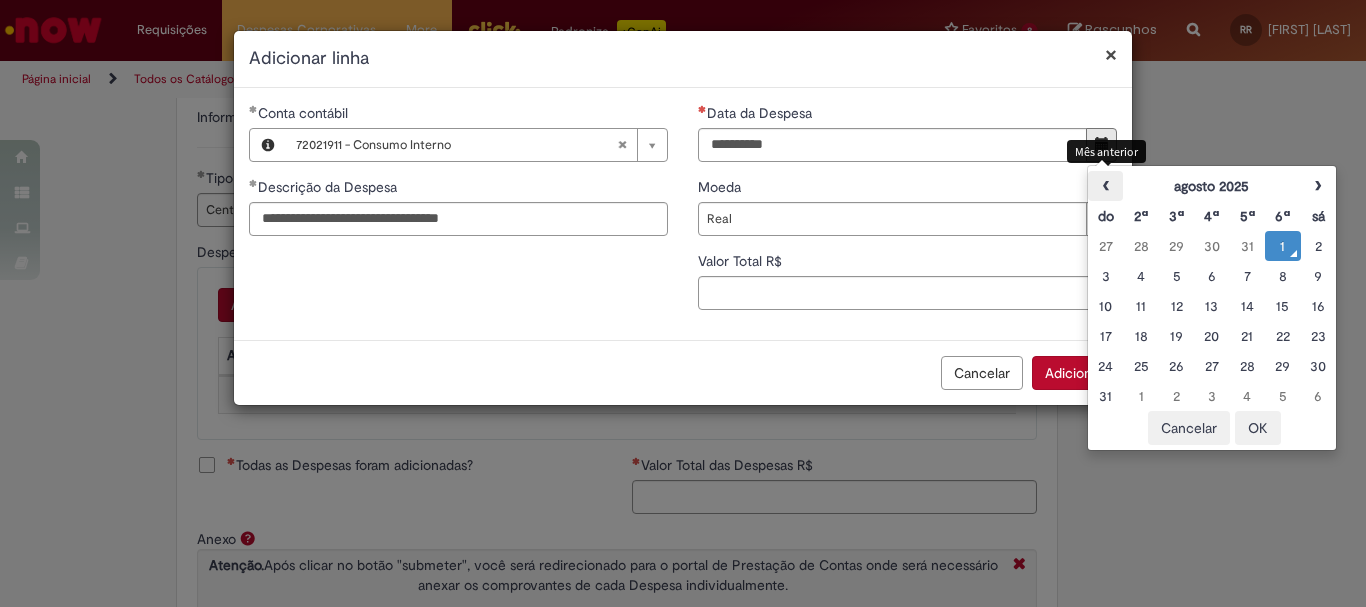 click on "‹" at bounding box center (1105, 186) 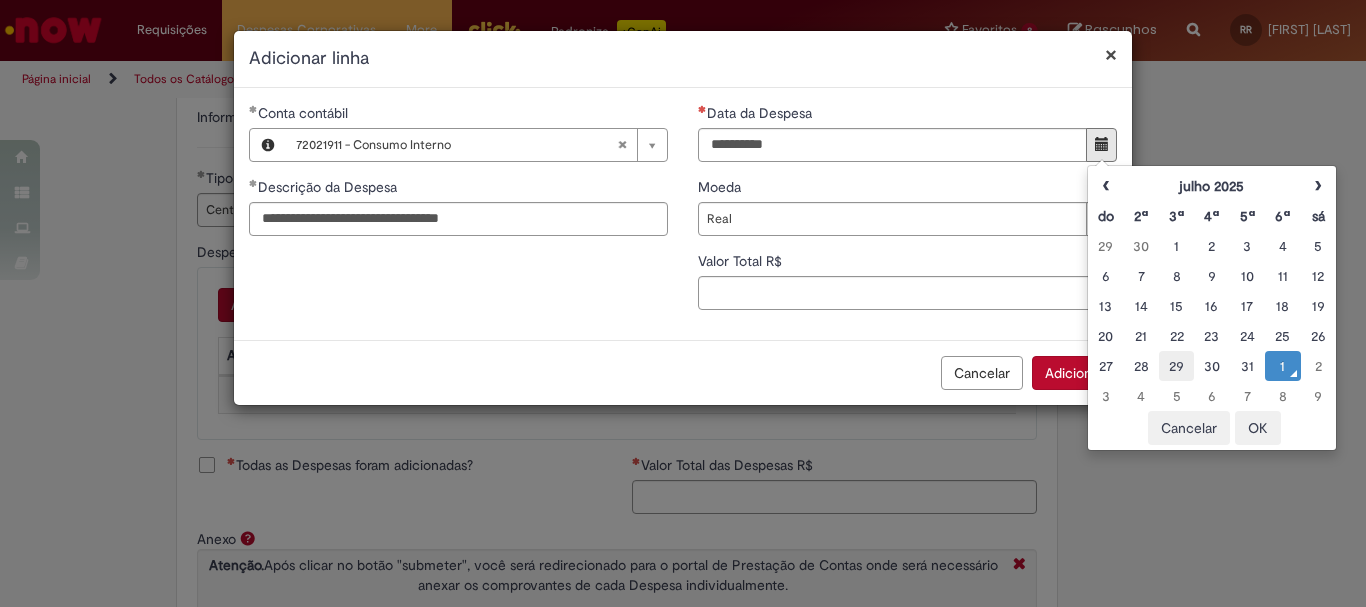 click on "29" at bounding box center (1176, 366) 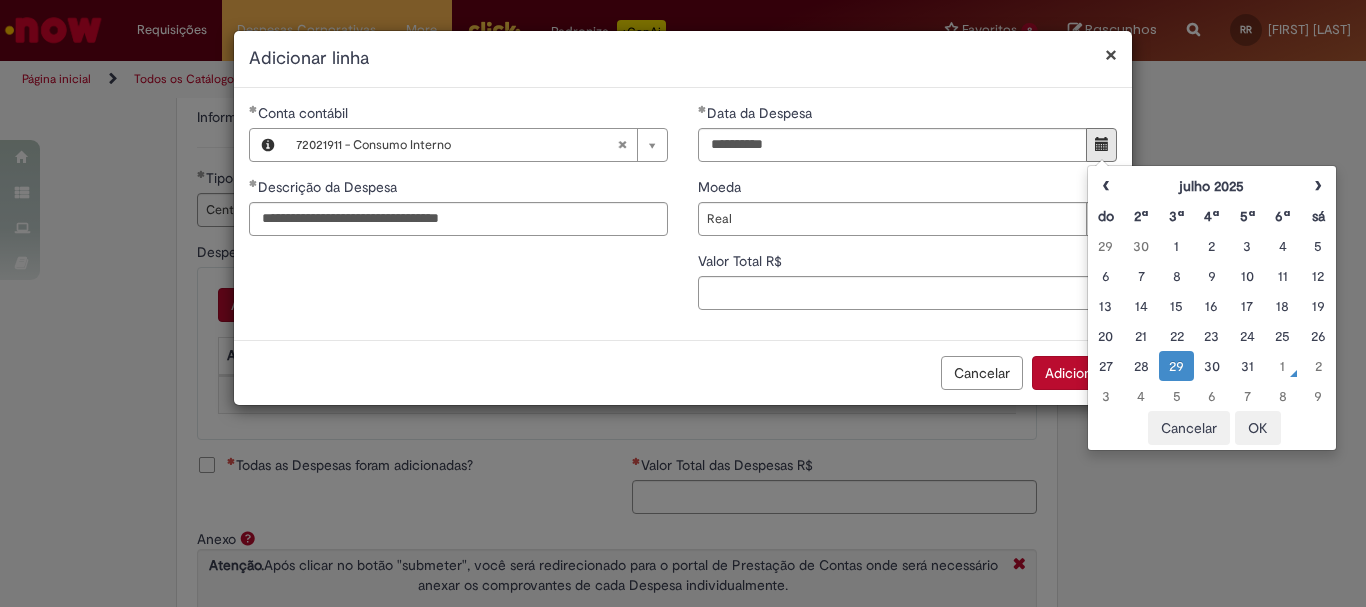 click on "OK" at bounding box center [1258, 428] 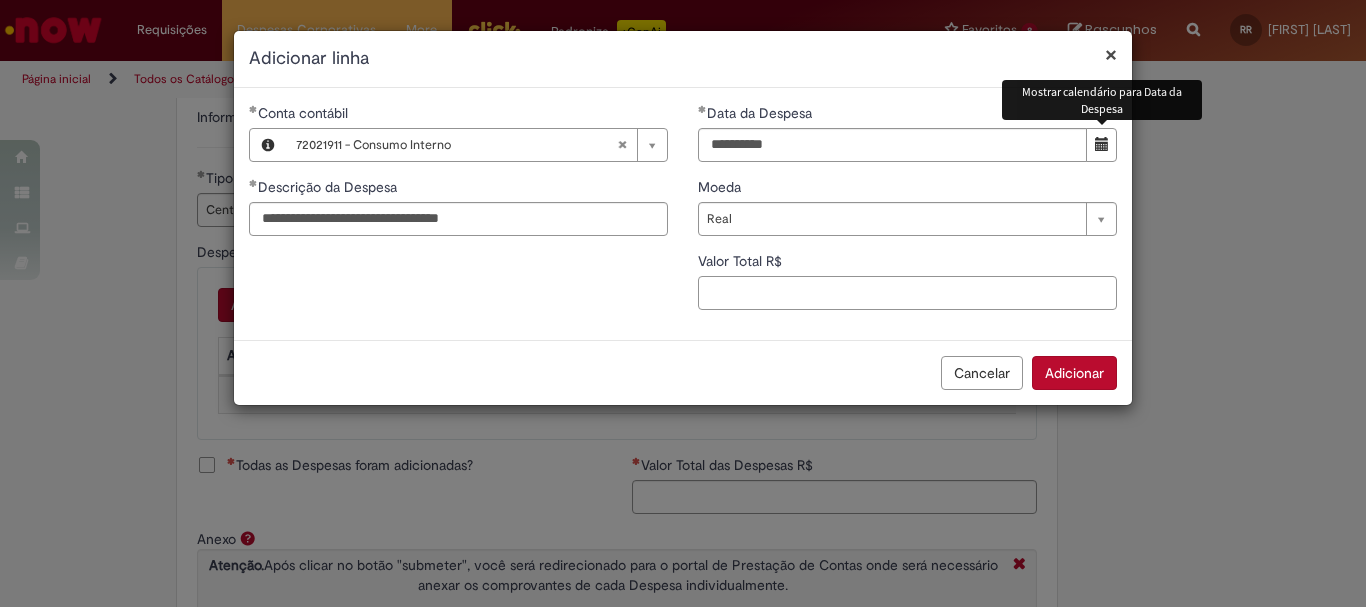 click on "Valor Total R$" at bounding box center (907, 293) 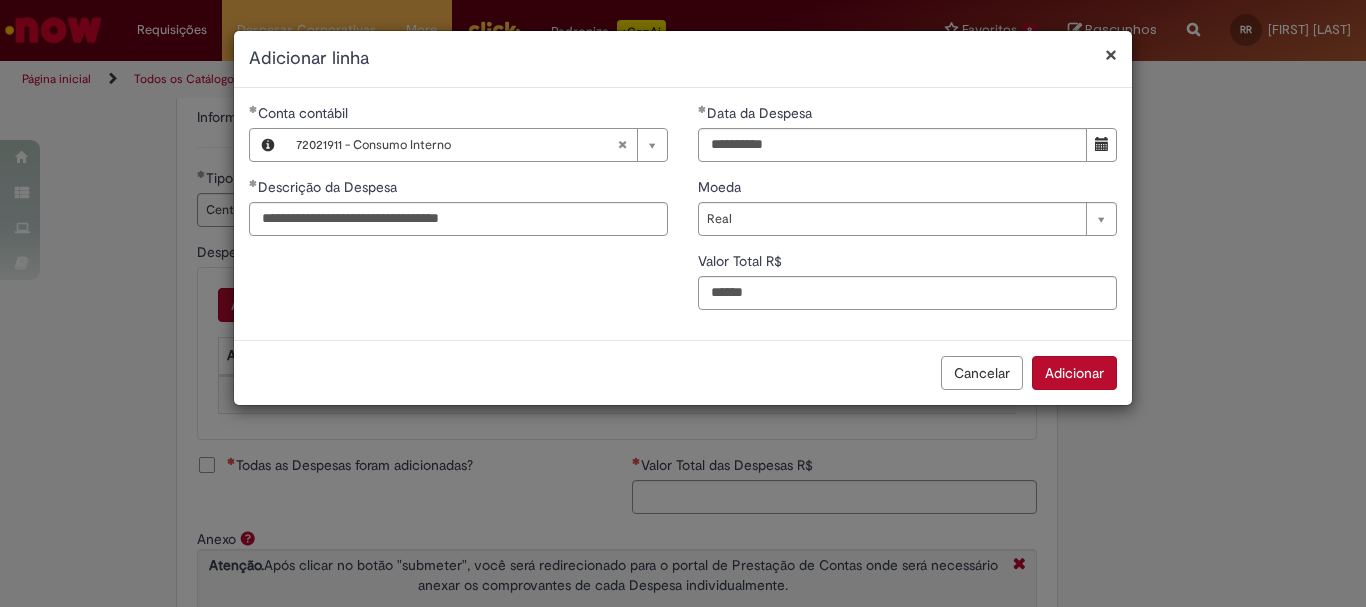 type on "******" 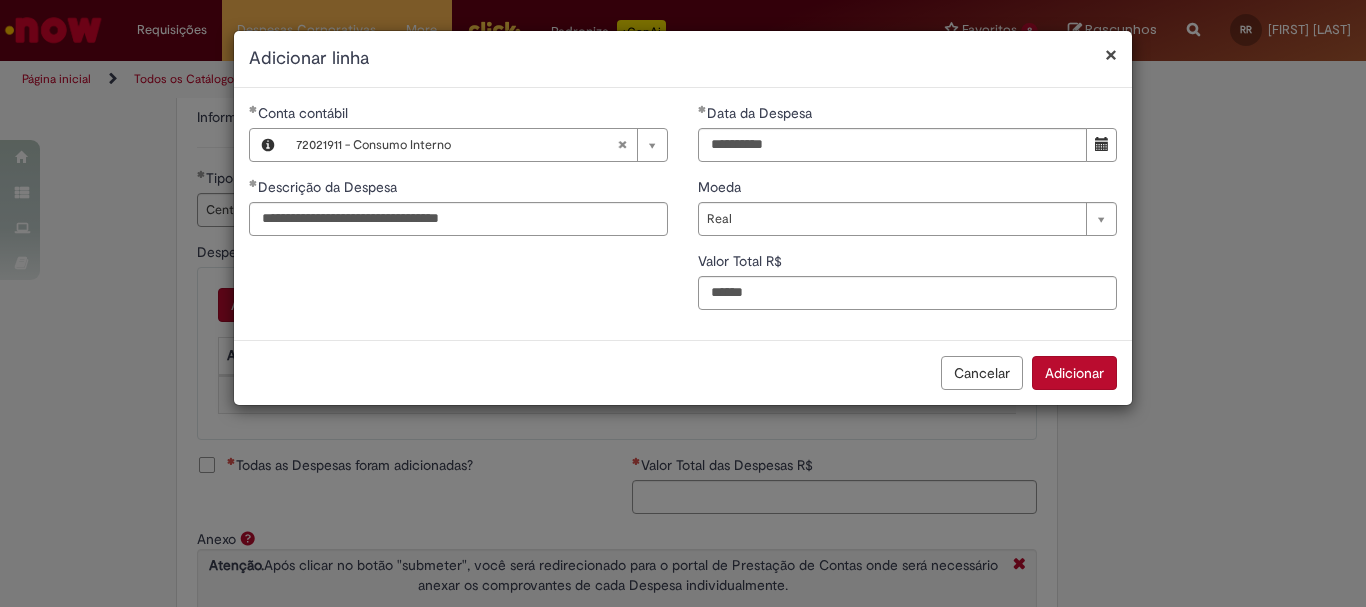 click on "Adicionar" at bounding box center (1074, 373) 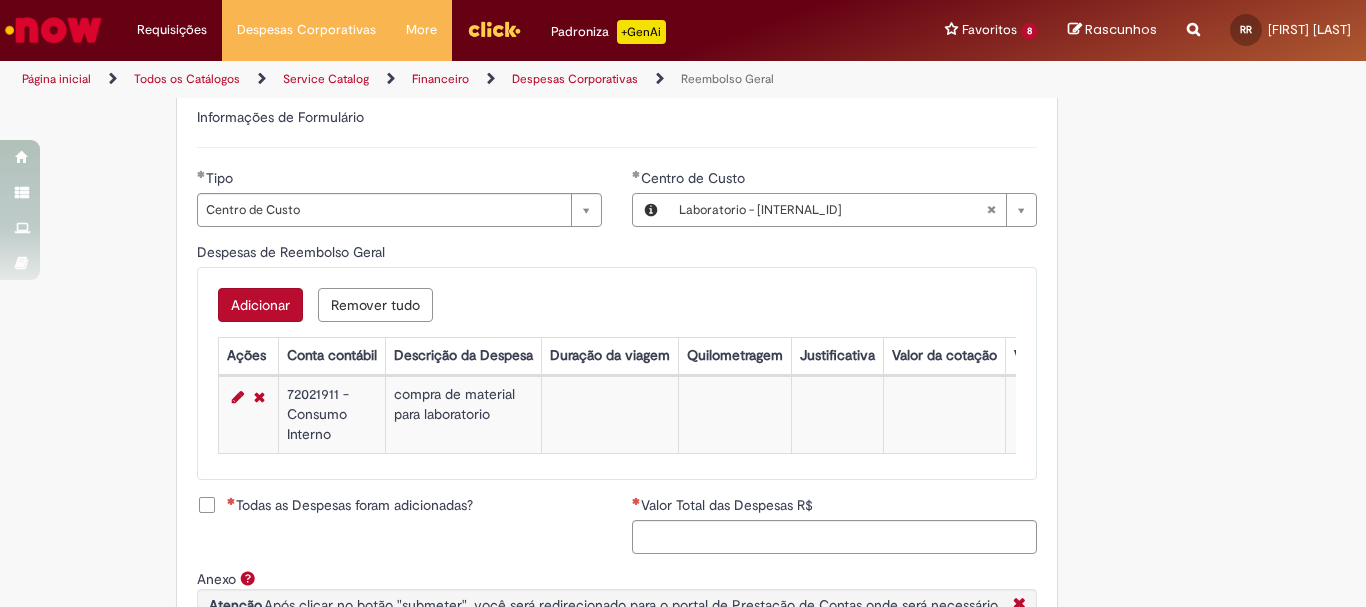 scroll, scrollTop: 800, scrollLeft: 0, axis: vertical 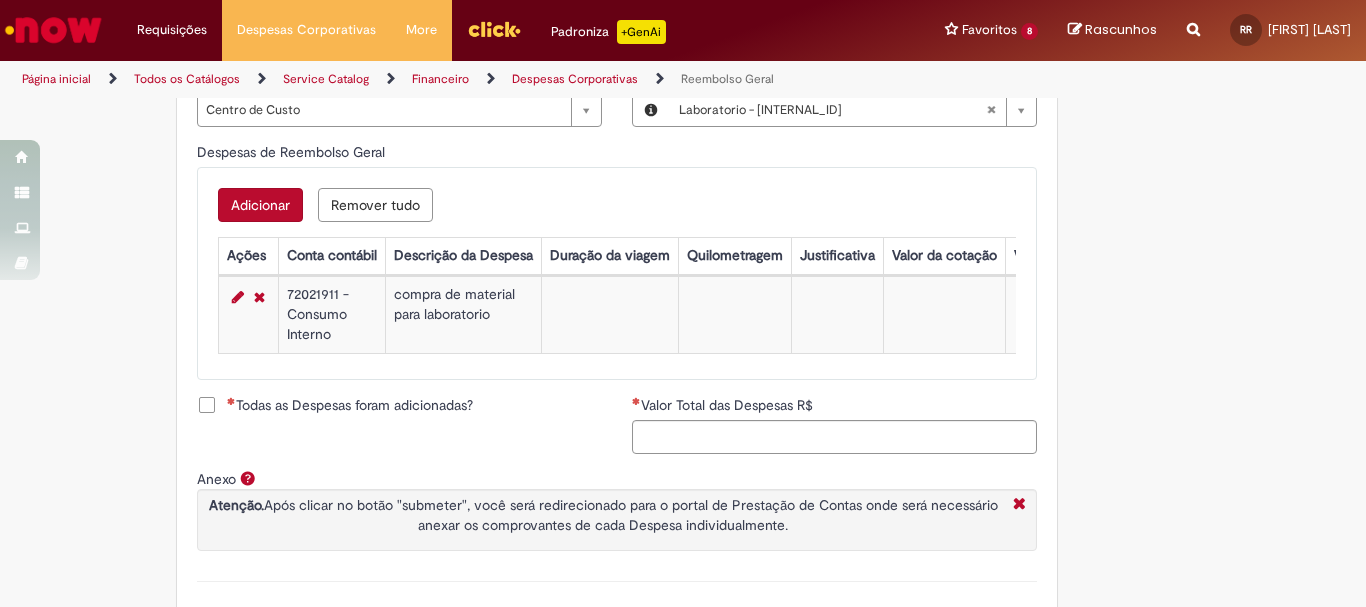 click on "Todas as Despesas foram adicionadas?" at bounding box center (350, 405) 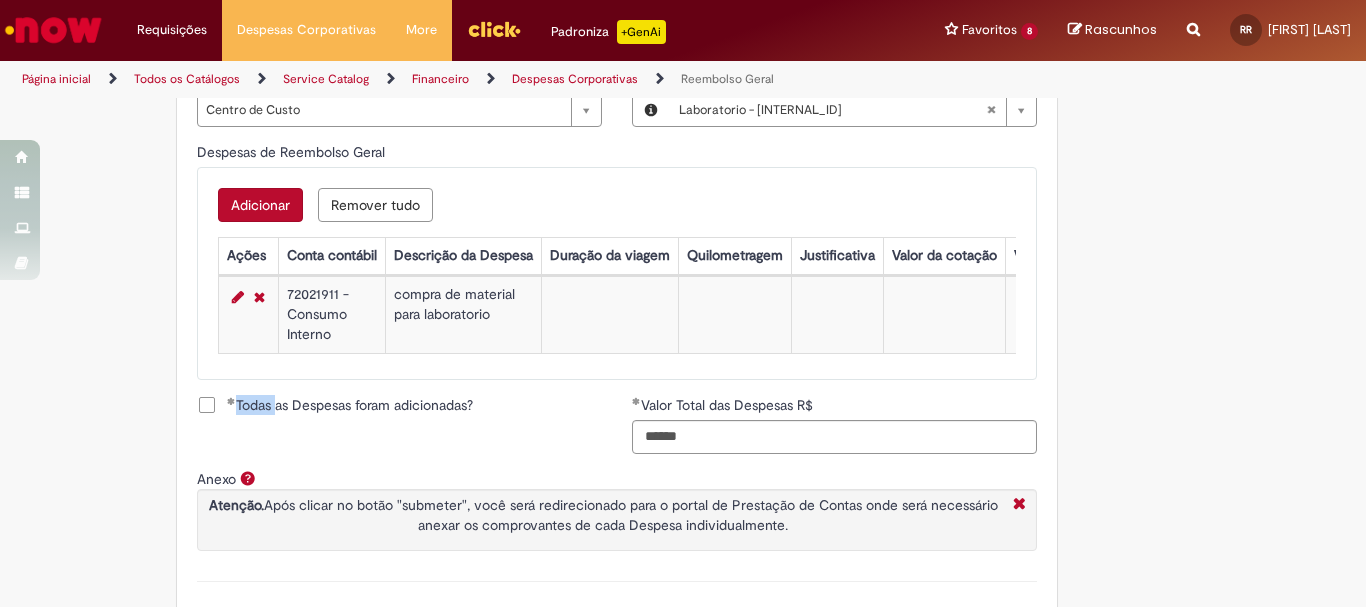 click on "Todas as Despesas foram adicionadas?" at bounding box center (350, 405) 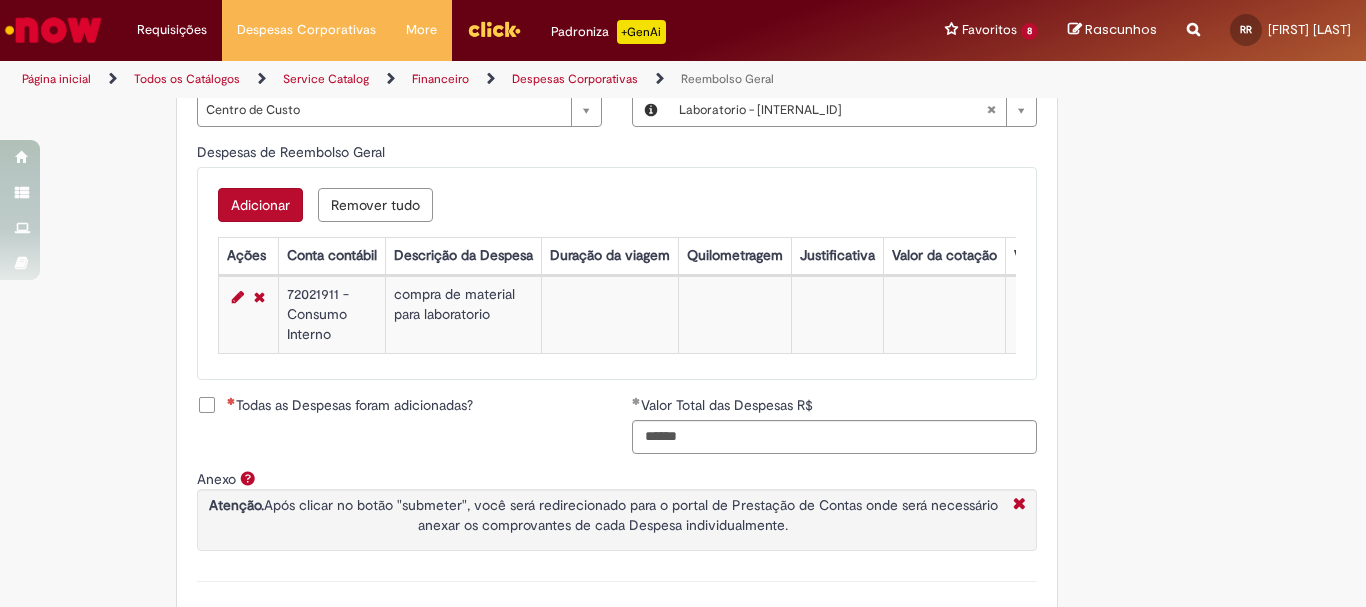 click on "Todas as Despesas foram adicionadas?" at bounding box center [350, 405] 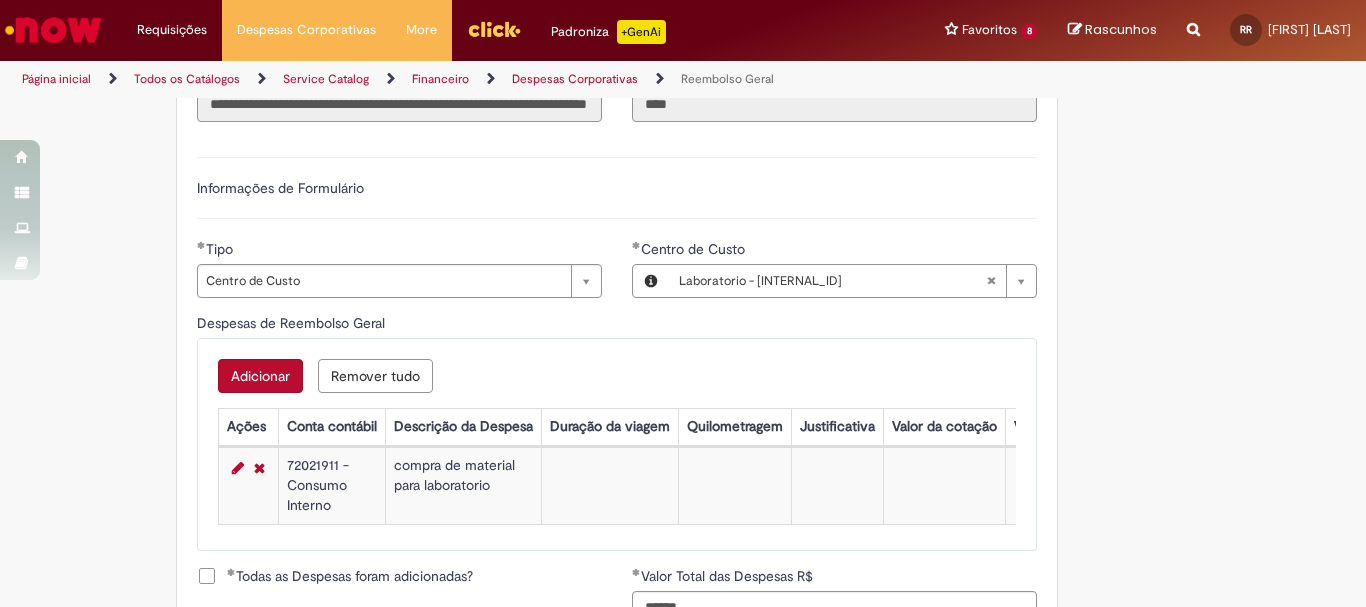 scroll, scrollTop: 829, scrollLeft: 0, axis: vertical 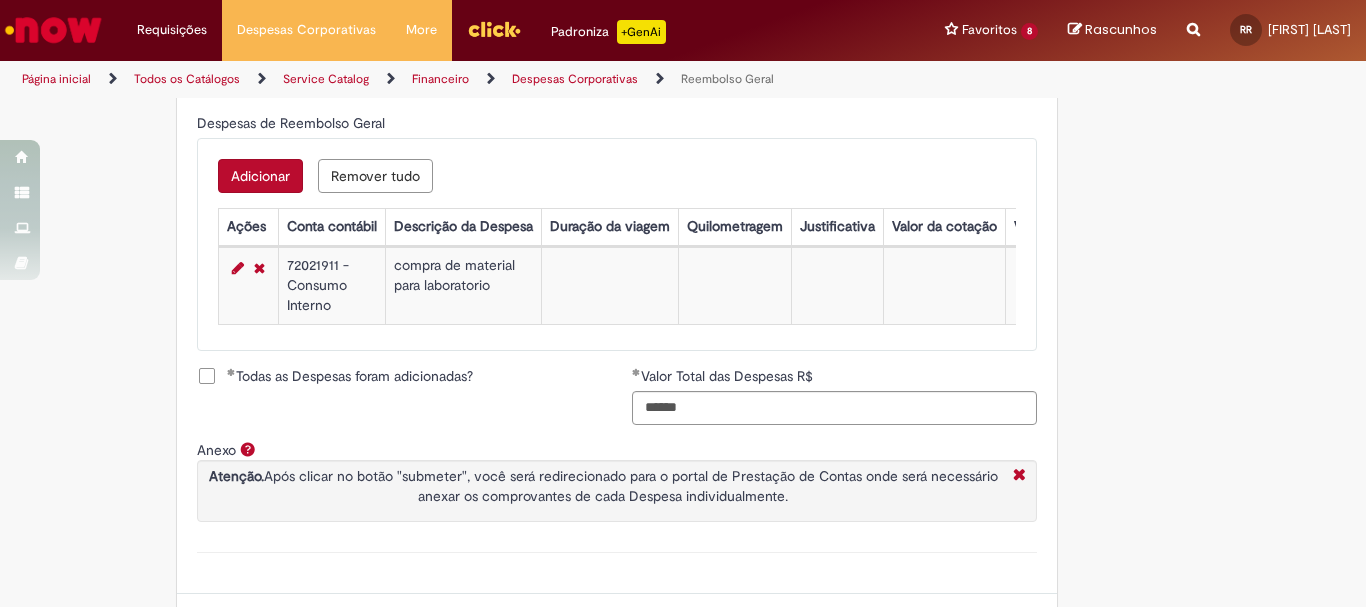 click on "Adicionar" at bounding box center [260, 176] 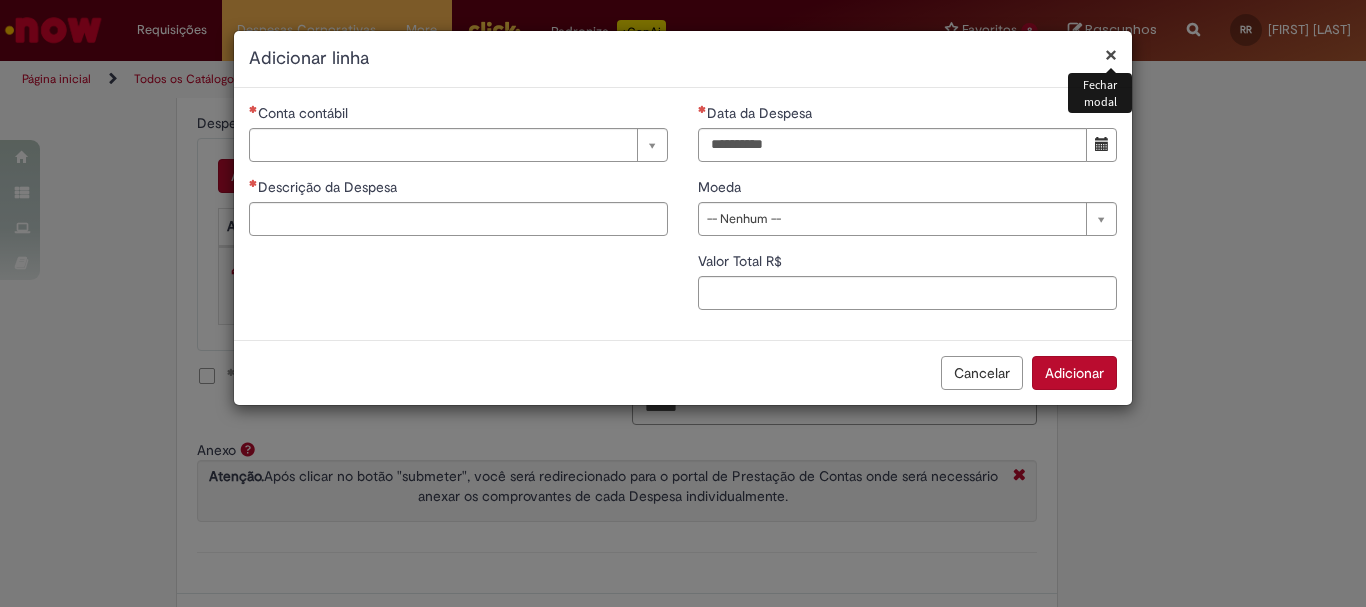 click on "×" at bounding box center (1111, 54) 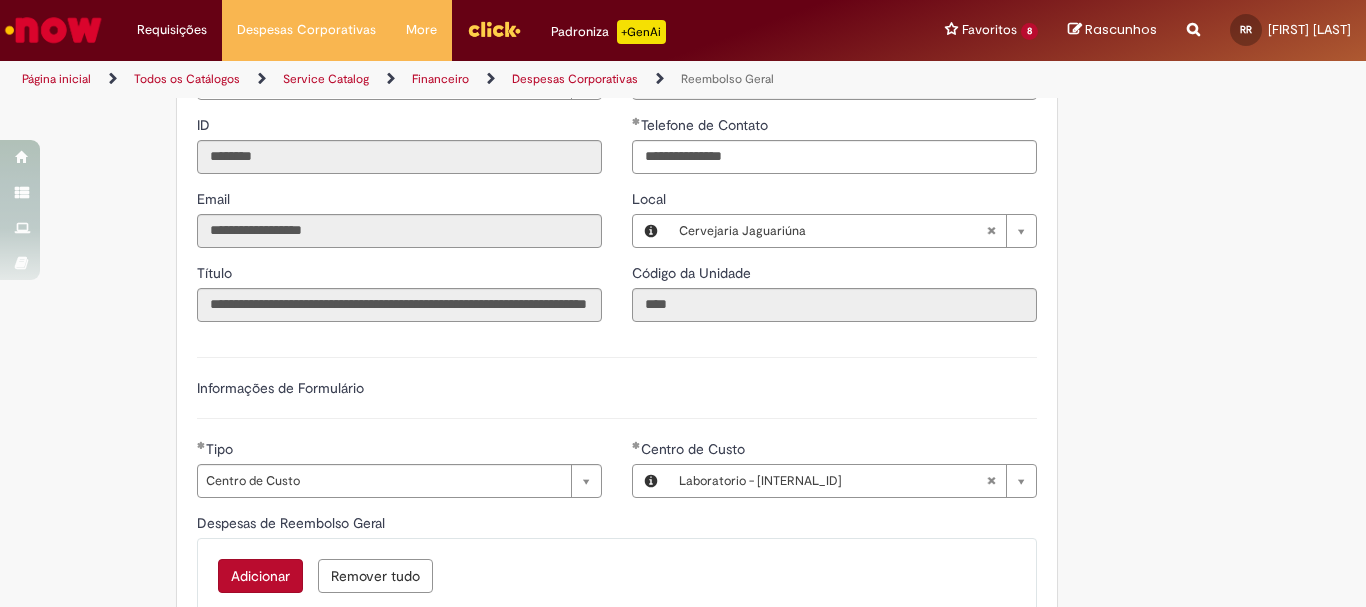 scroll, scrollTop: 329, scrollLeft: 0, axis: vertical 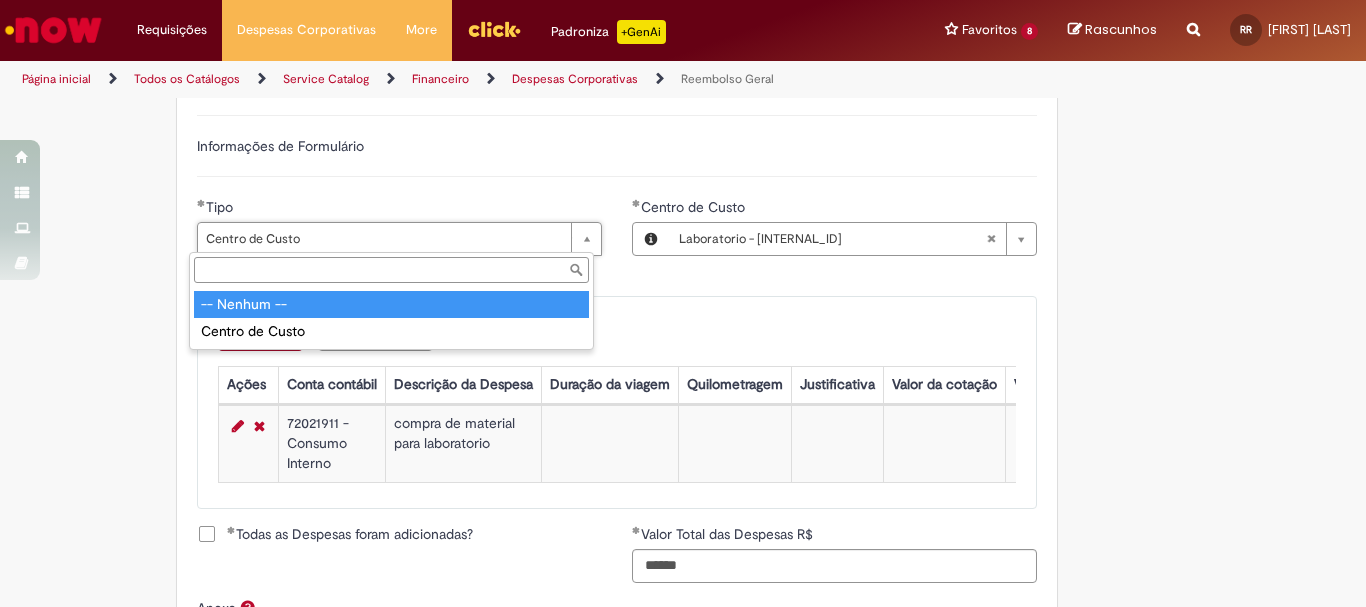 type on "**********" 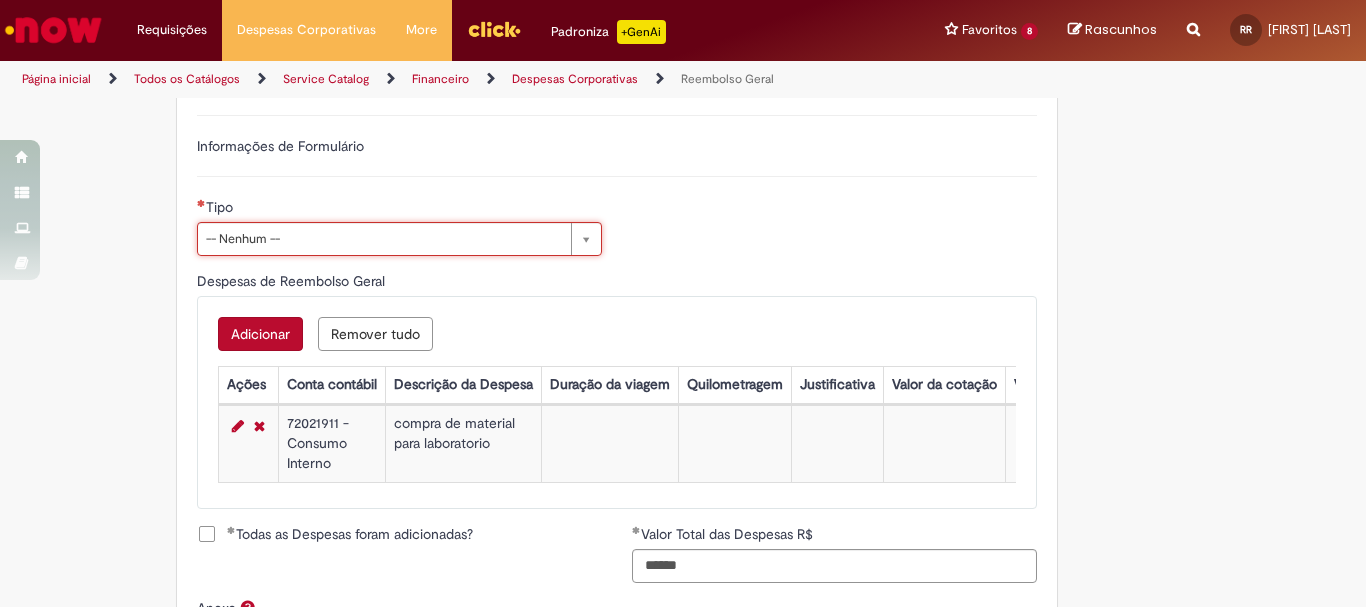 scroll, scrollTop: 0, scrollLeft: 83, axis: horizontal 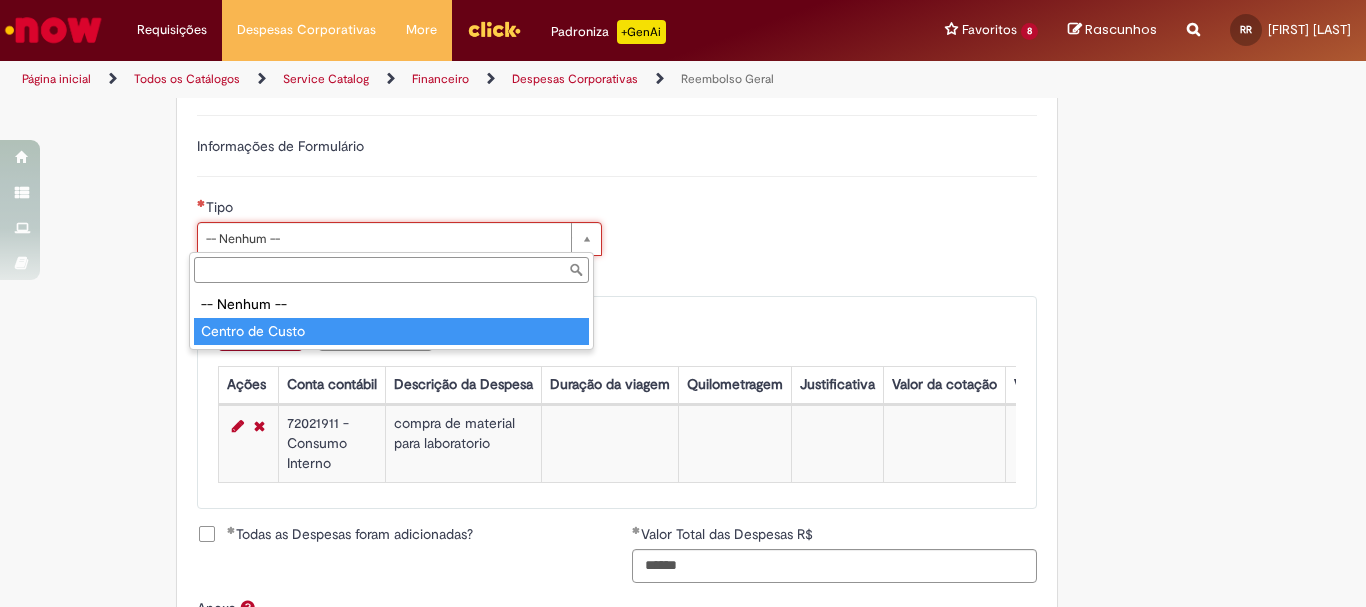 type on "**********" 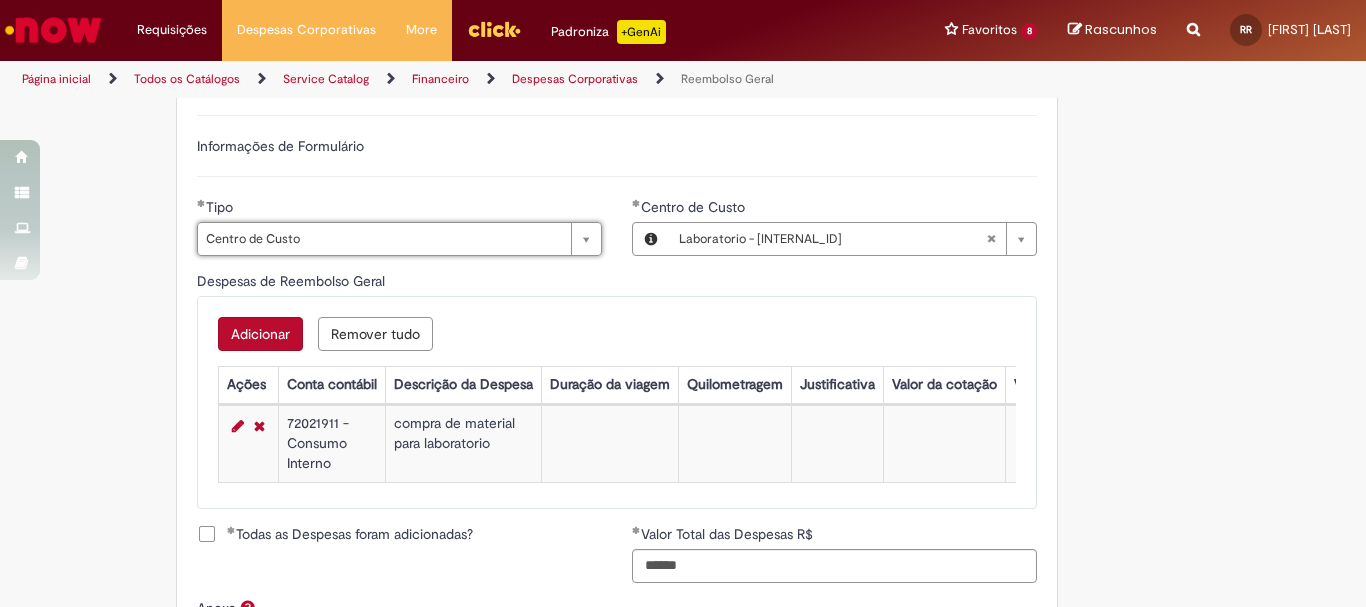 scroll, scrollTop: 0, scrollLeft: 82, axis: horizontal 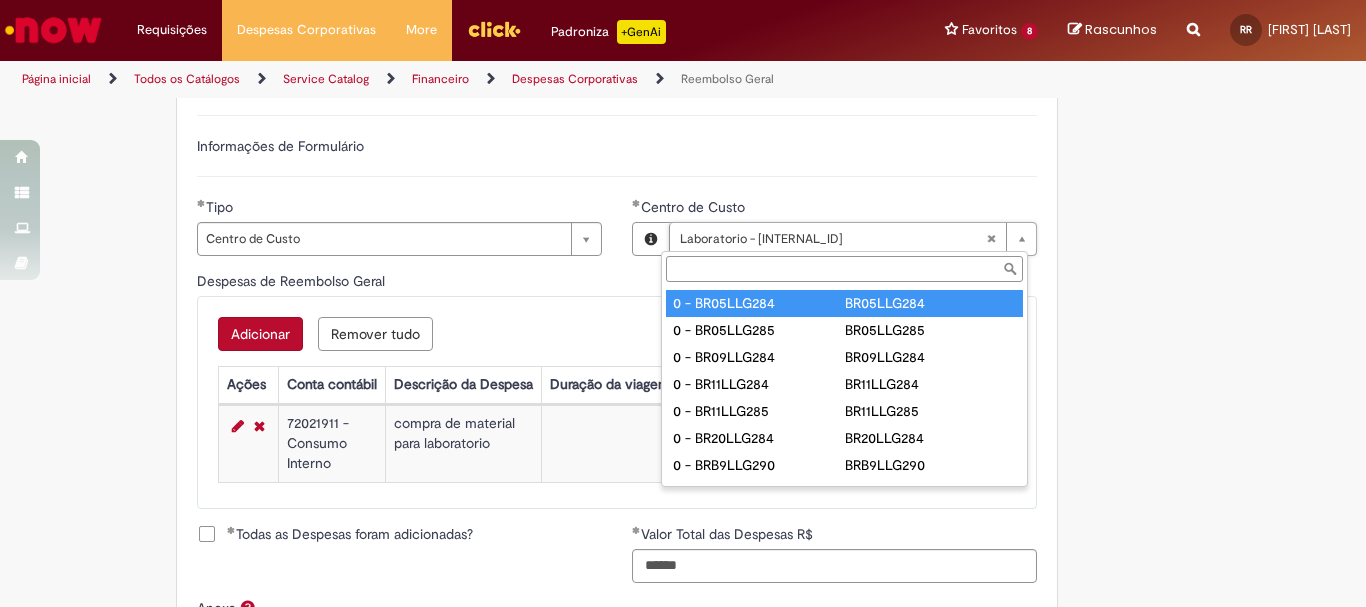 type on "**********" 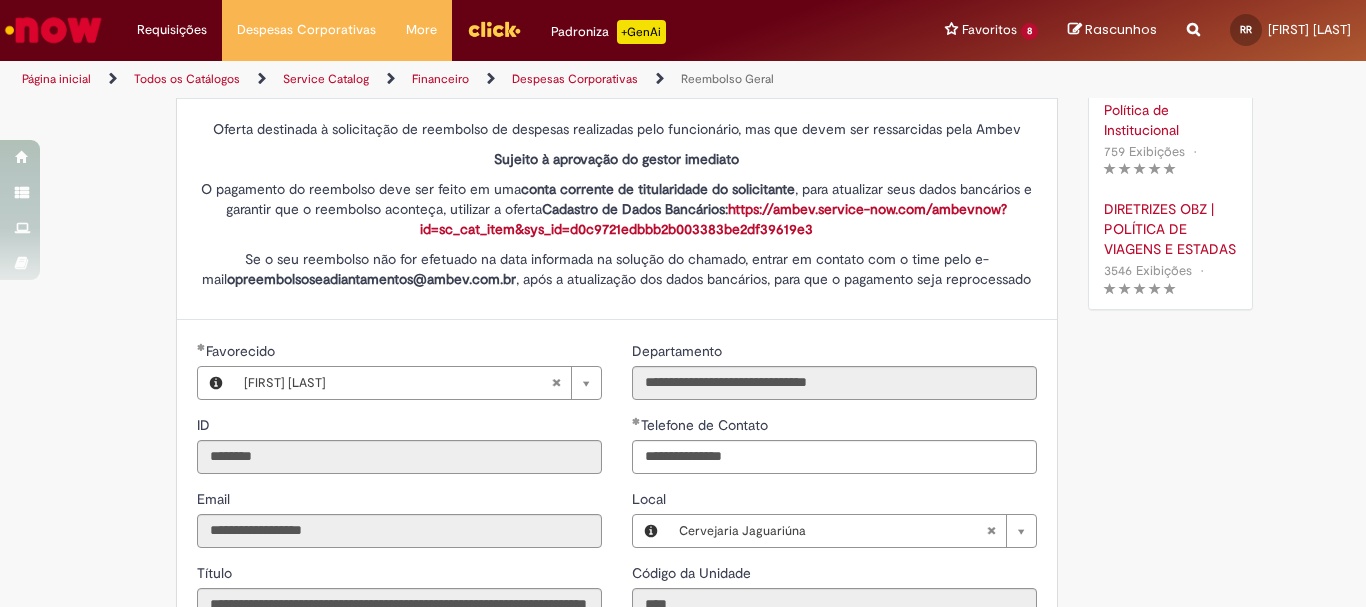 scroll, scrollTop: 229, scrollLeft: 0, axis: vertical 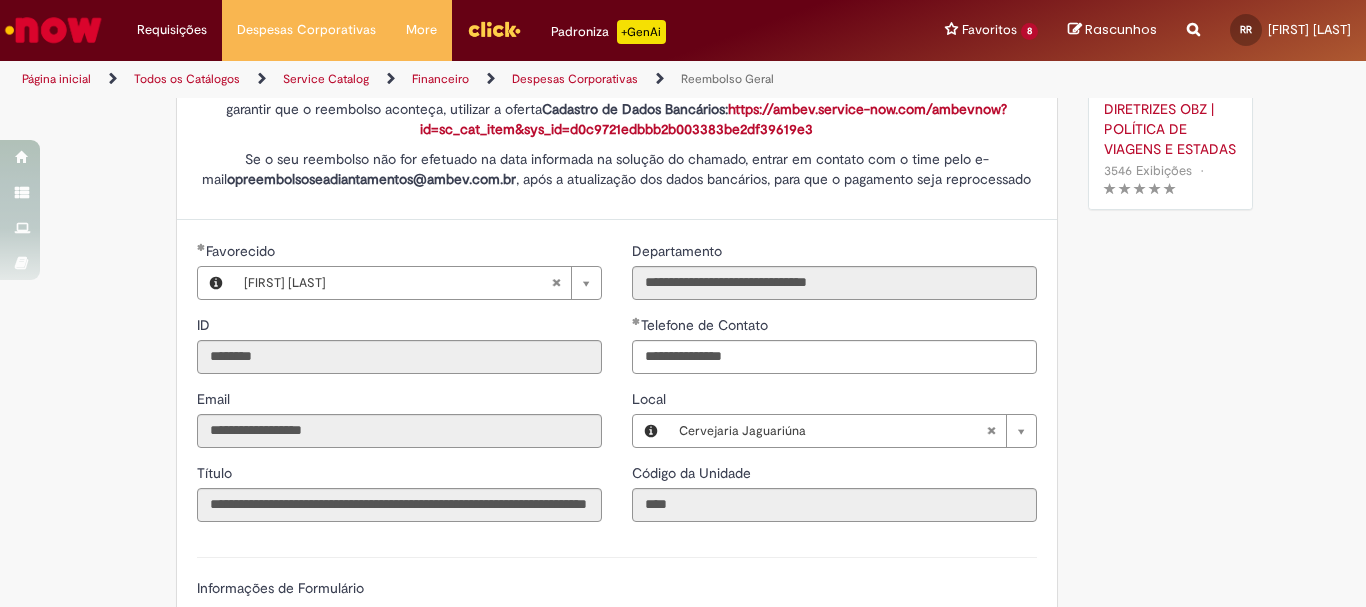 type 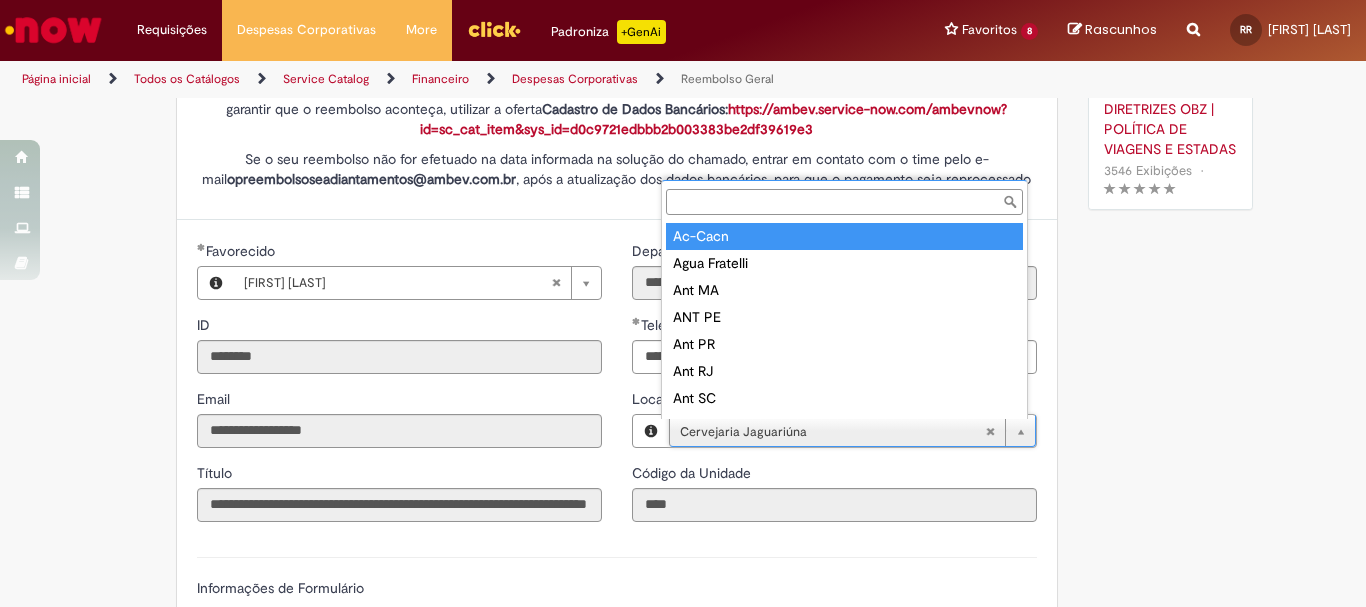 type on "**********" 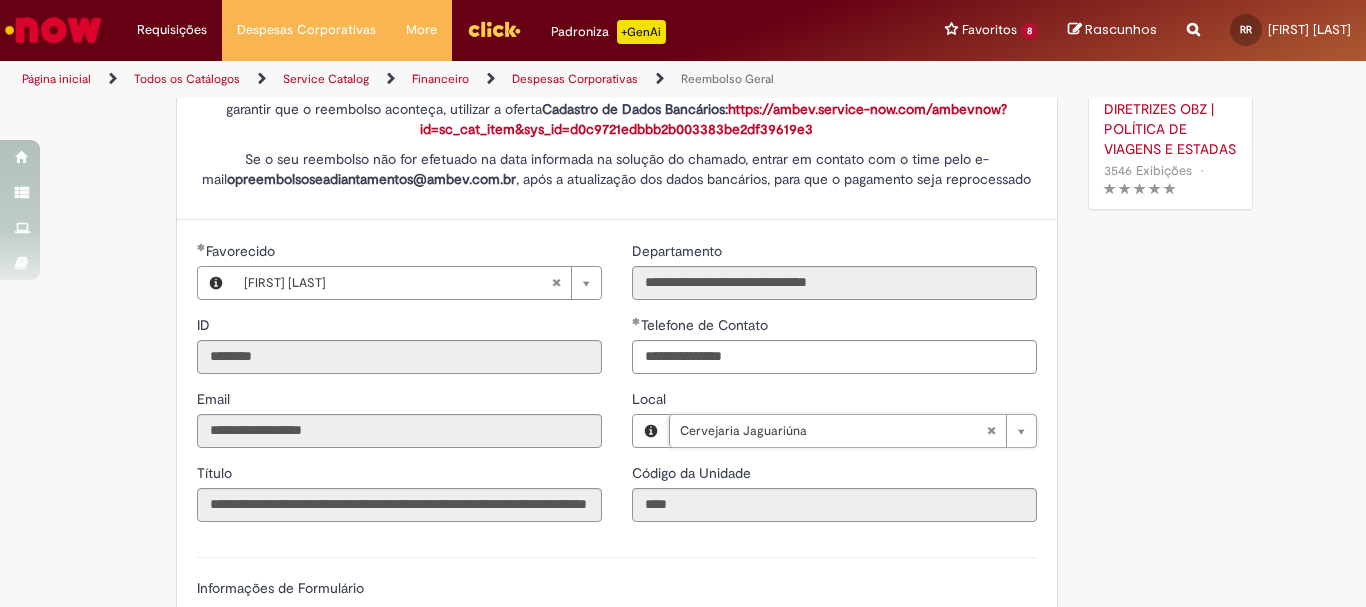 scroll, scrollTop: 0, scrollLeft: 135, axis: horizontal 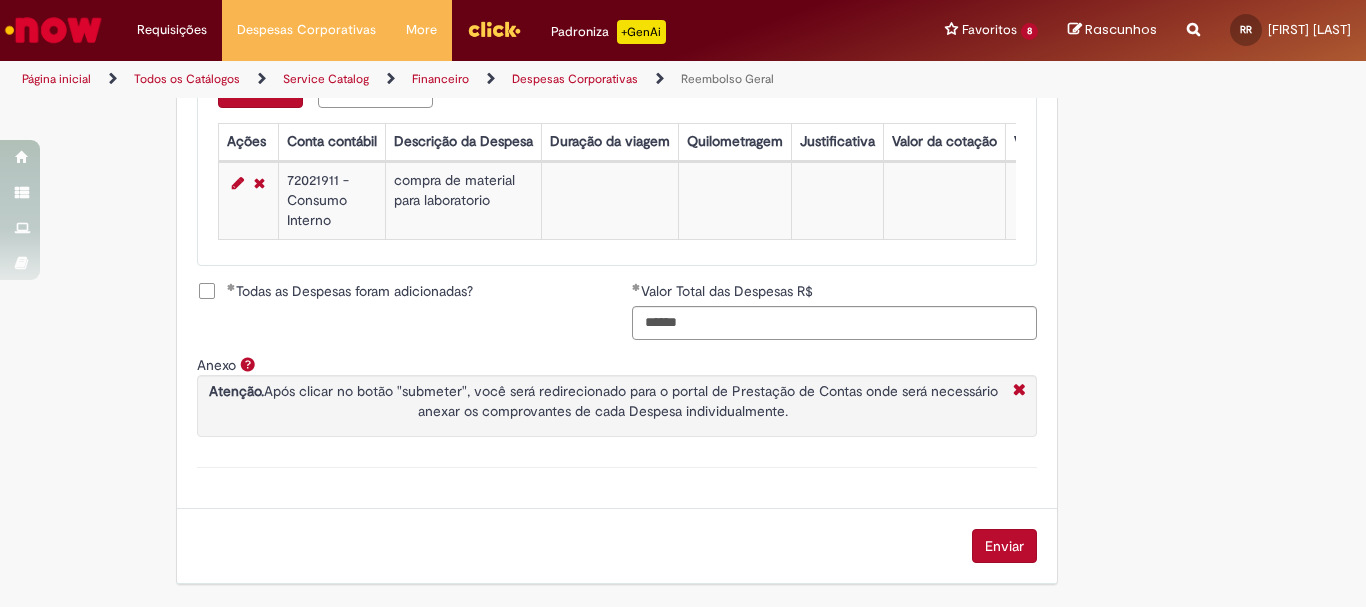 click on "Enviar" at bounding box center [1004, 546] 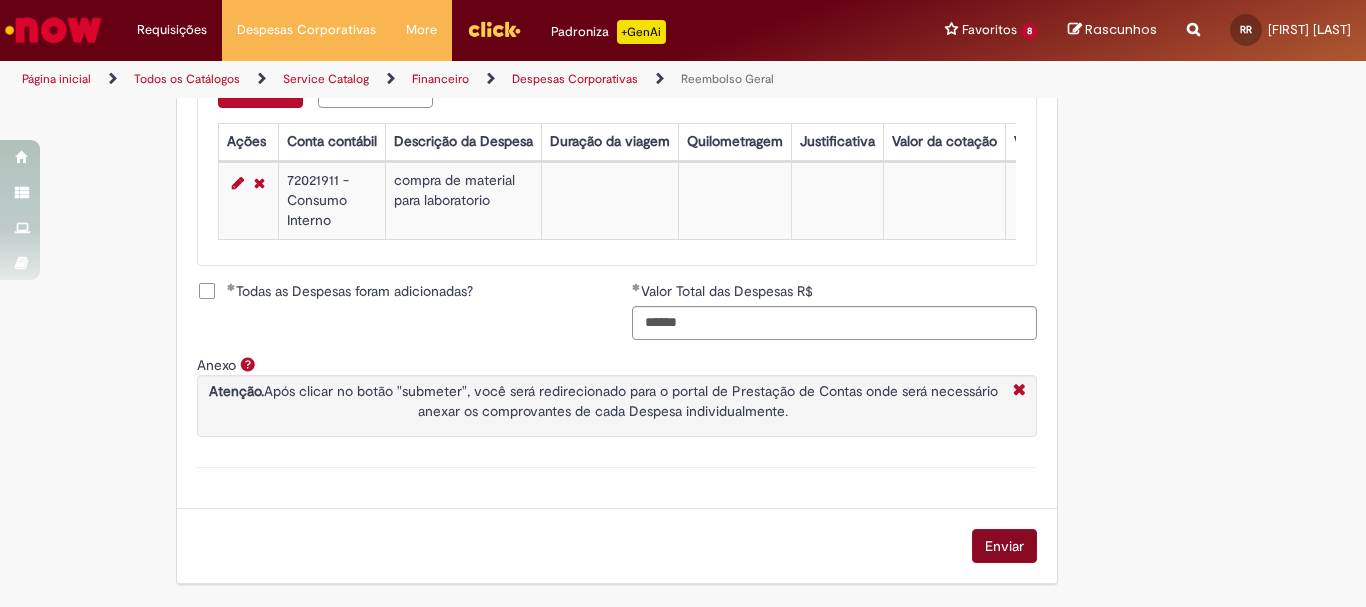 scroll, scrollTop: 0, scrollLeft: 0, axis: both 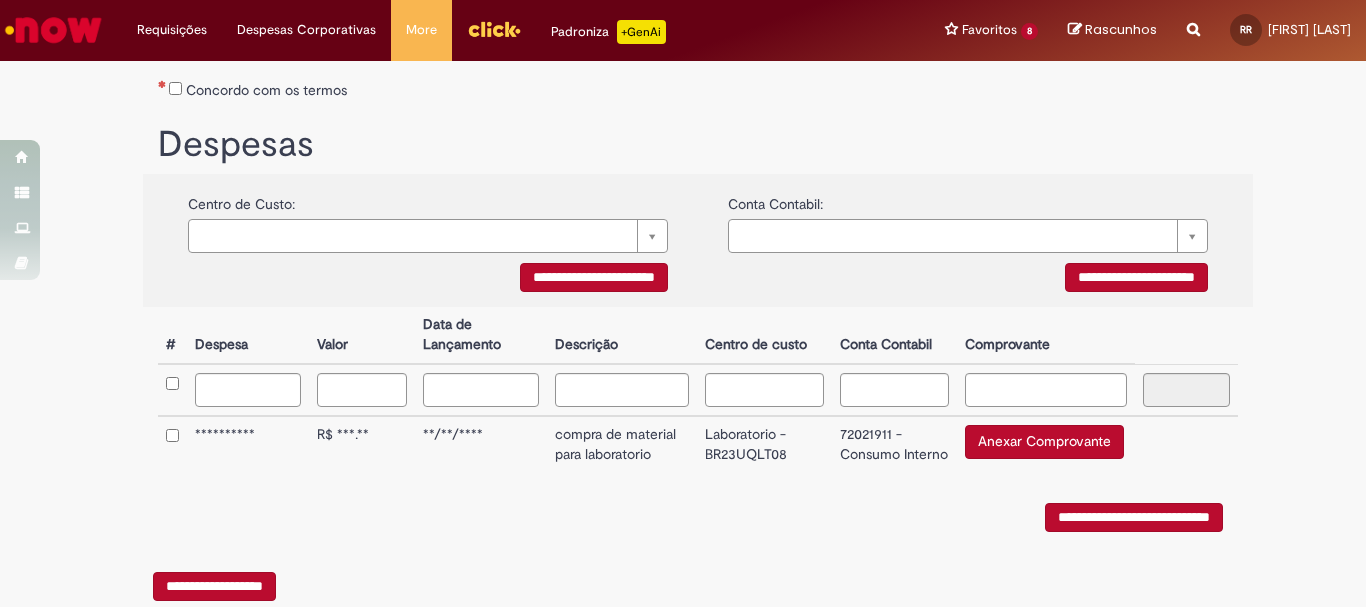 click on "Centro de Custo:            Pesquisar usando lista" at bounding box center [428, 218] 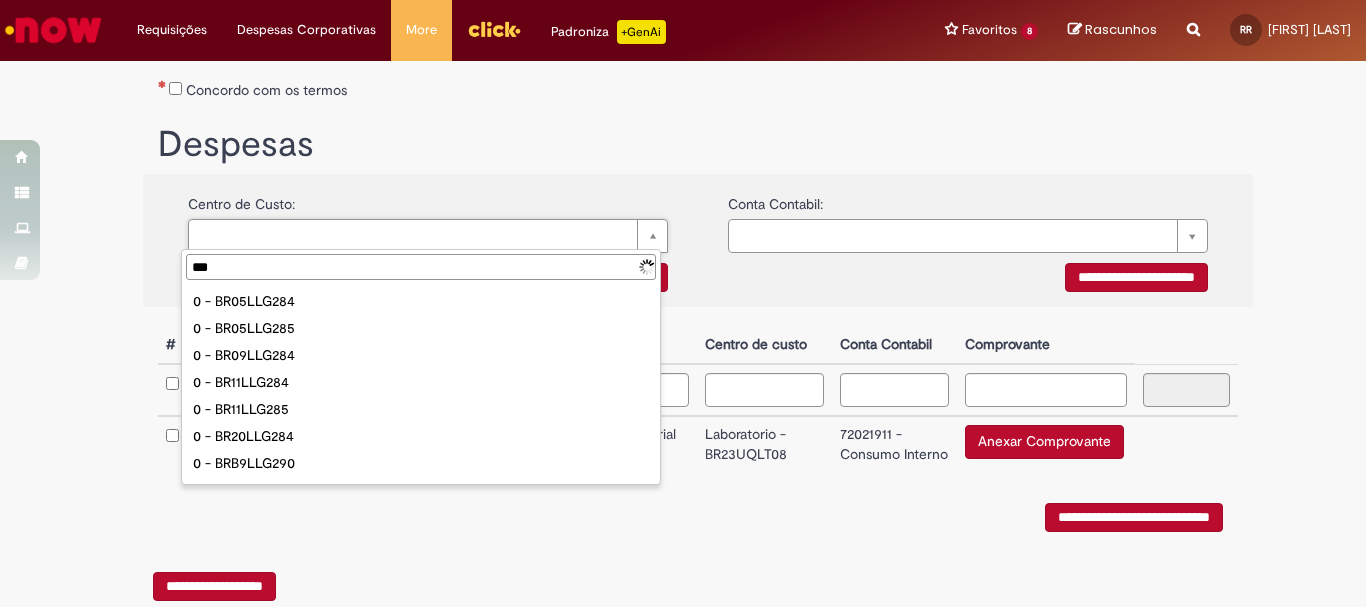 type on "****" 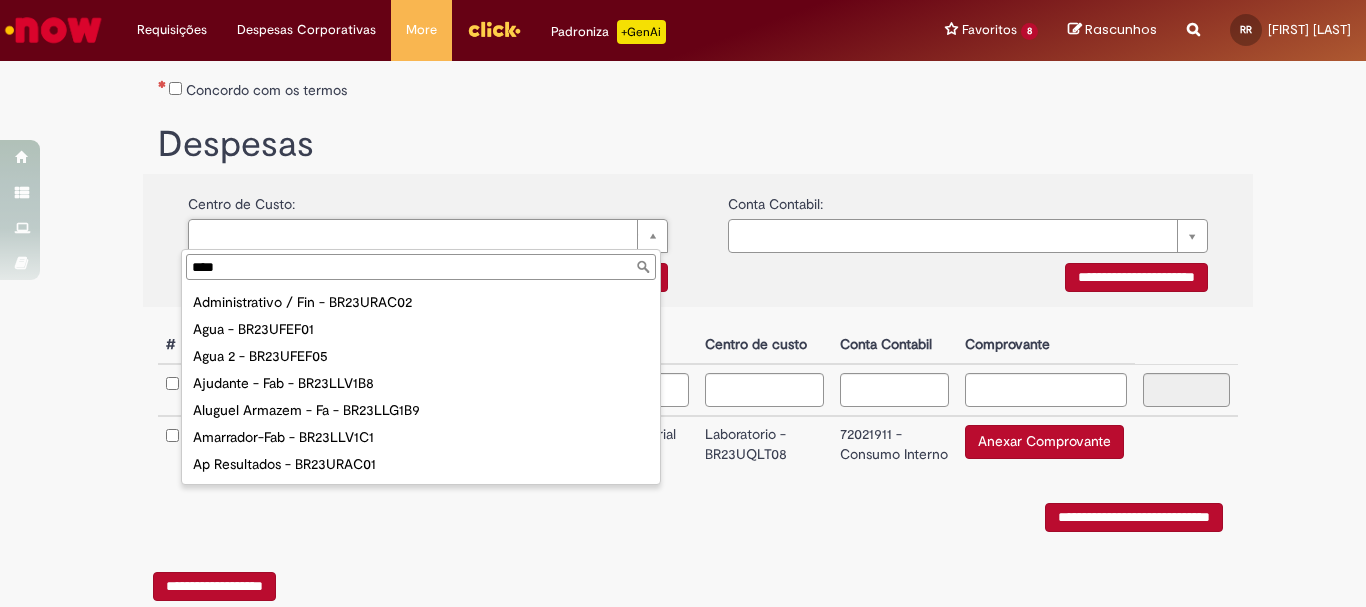 scroll, scrollTop: 120, scrollLeft: 0, axis: vertical 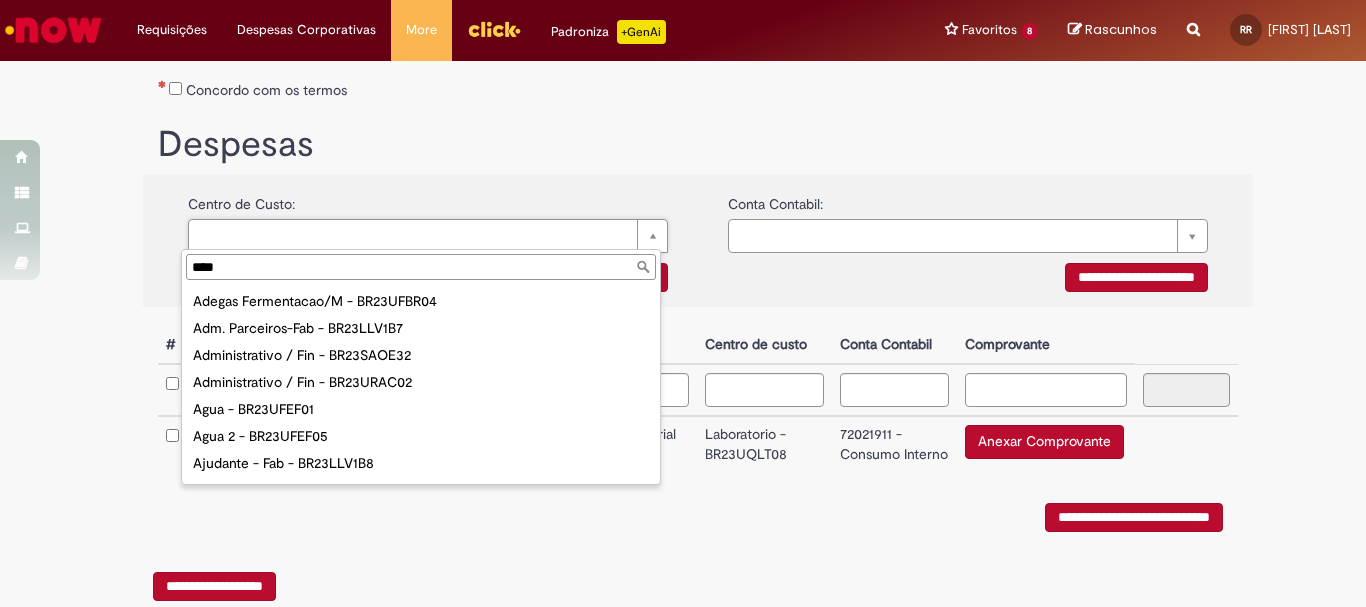 drag, startPoint x: 287, startPoint y: 271, endPoint x: 101, endPoint y: 267, distance: 186.043 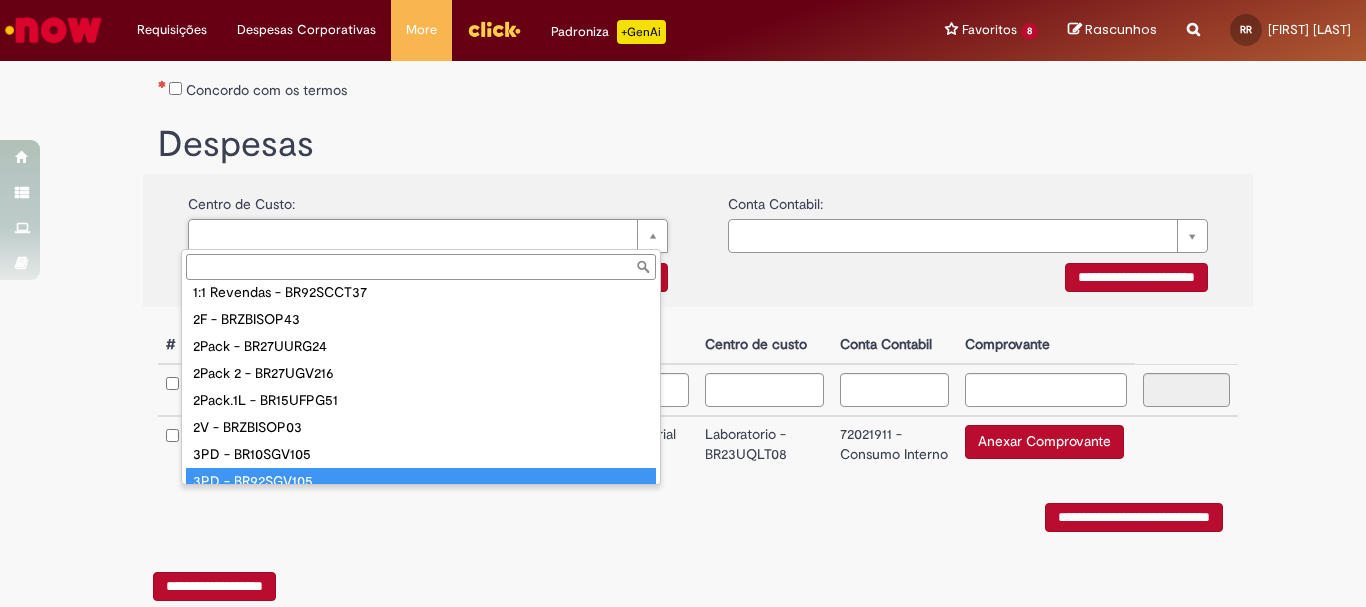 scroll, scrollTop: 502, scrollLeft: 0, axis: vertical 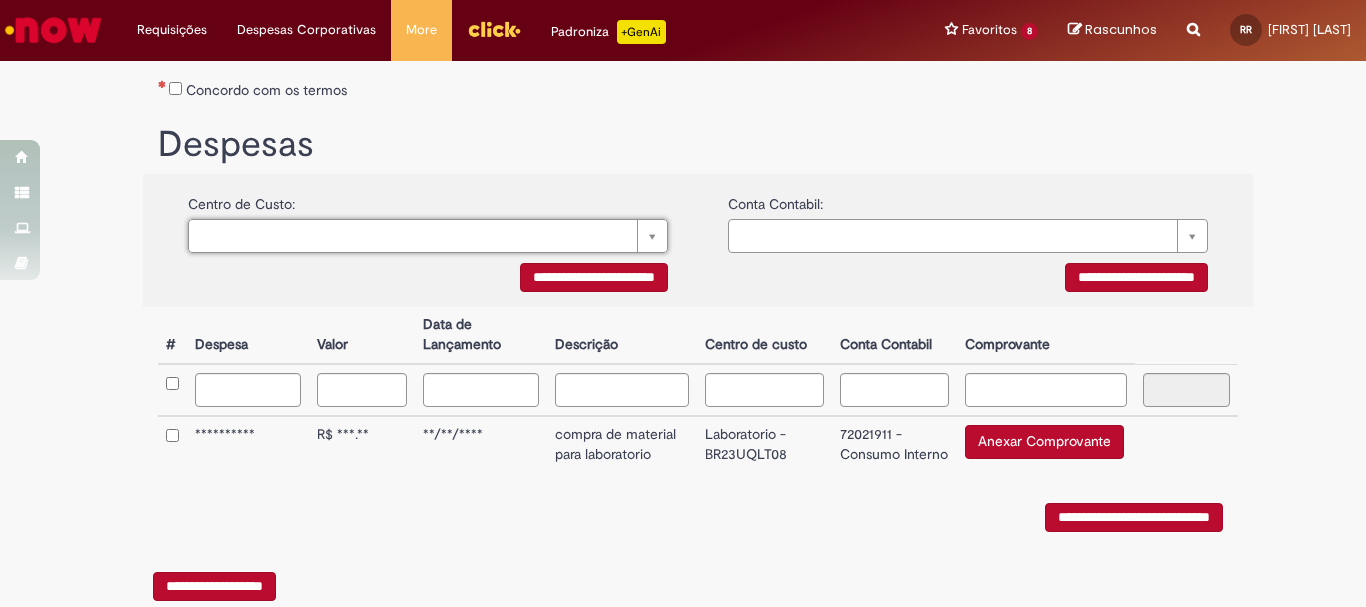 drag, startPoint x: 695, startPoint y: 454, endPoint x: 729, endPoint y: 451, distance: 34.132095 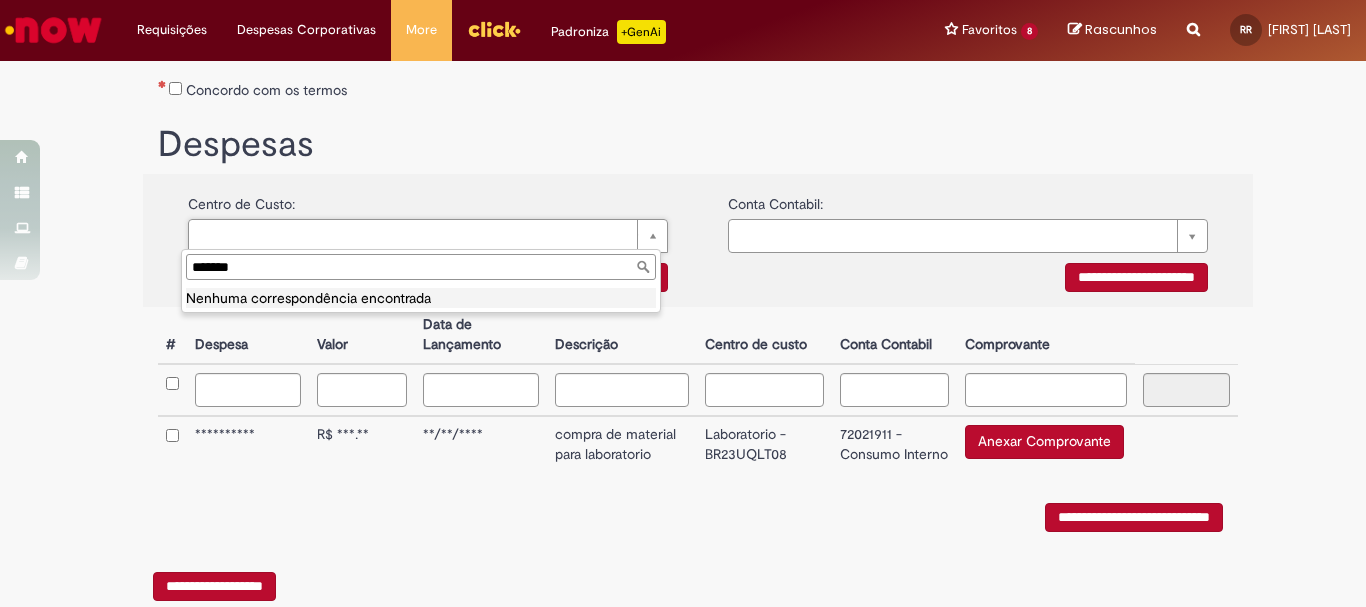 scroll, scrollTop: 0, scrollLeft: 0, axis: both 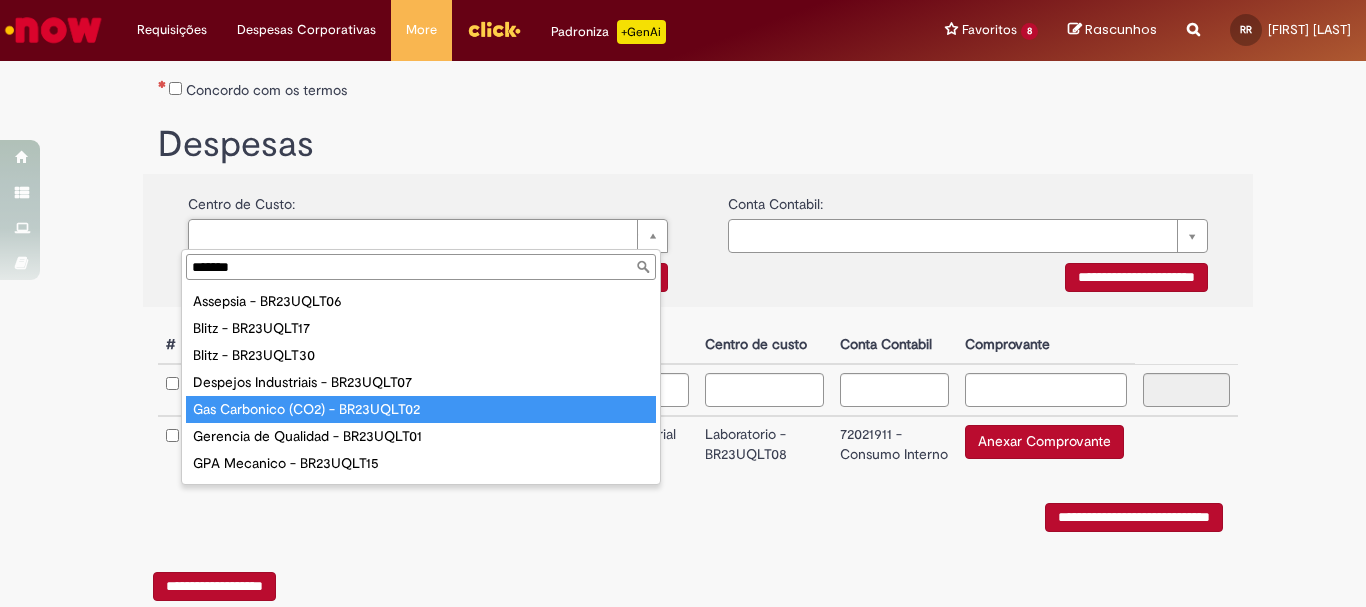 type on "******" 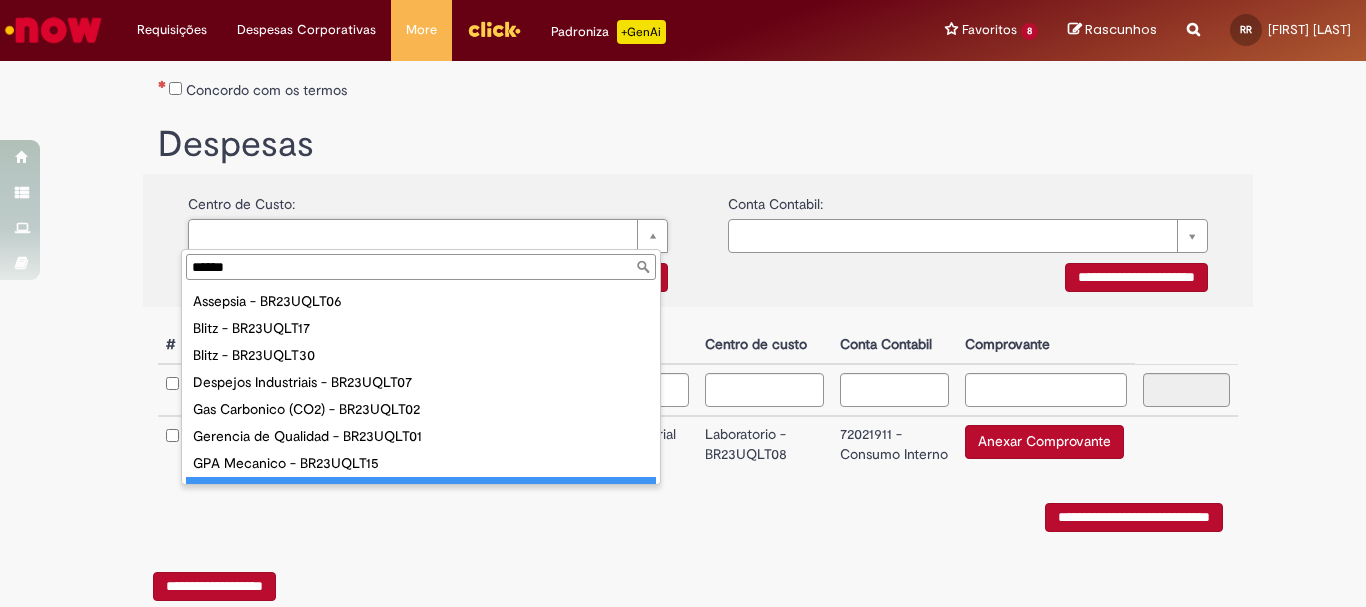 scroll, scrollTop: 16, scrollLeft: 0, axis: vertical 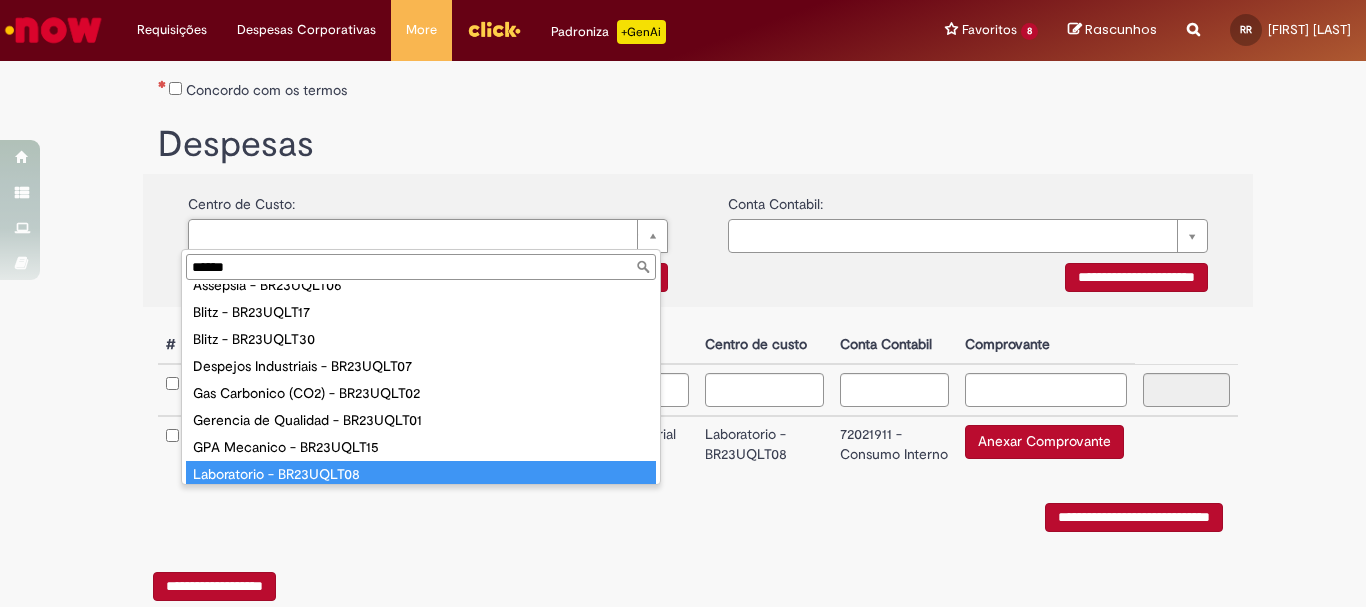 type on "**********" 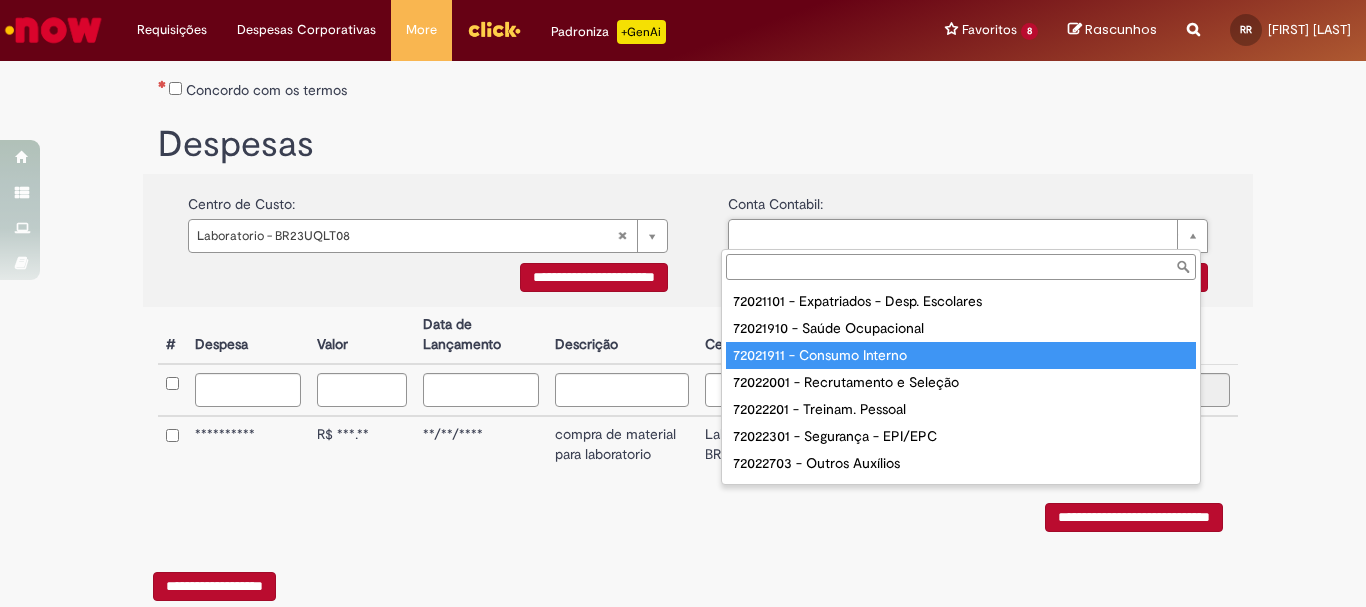 type on "**********" 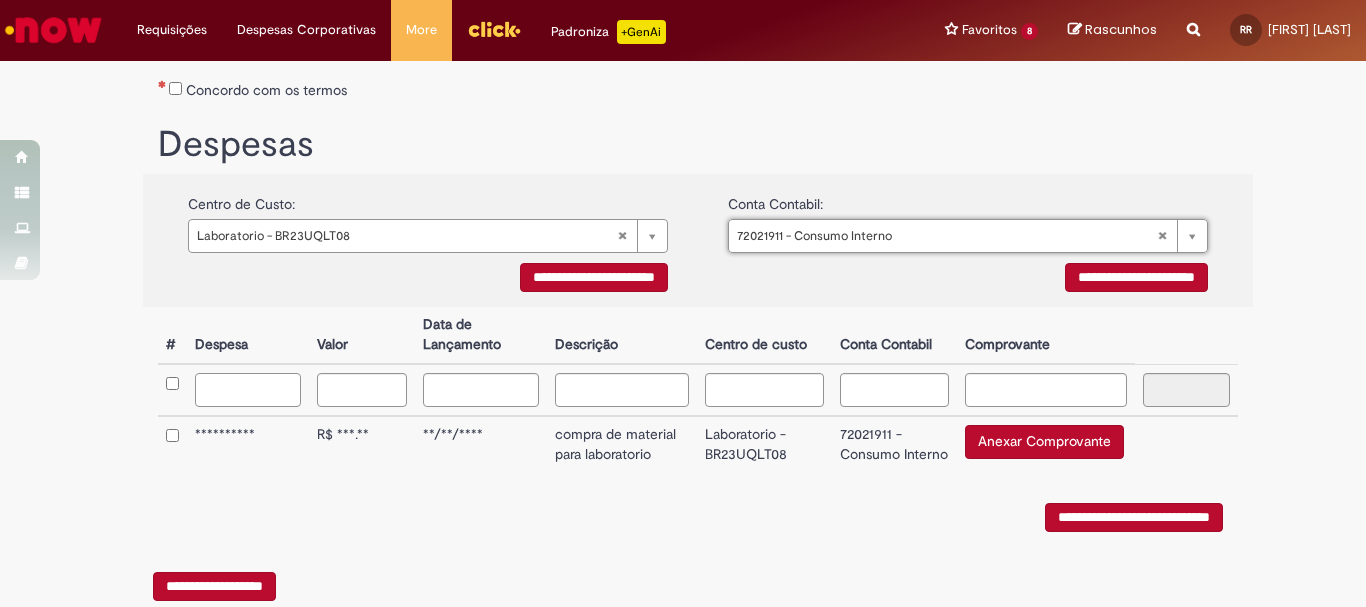 click at bounding box center (248, 390) 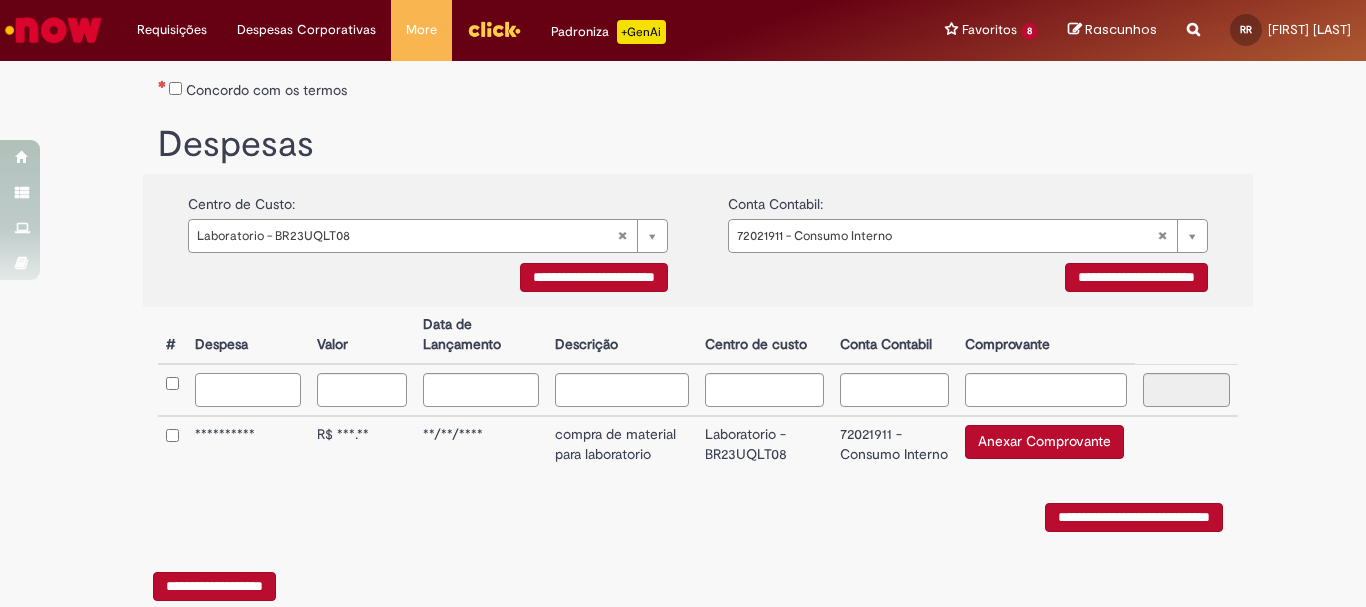 scroll, scrollTop: 373, scrollLeft: 0, axis: vertical 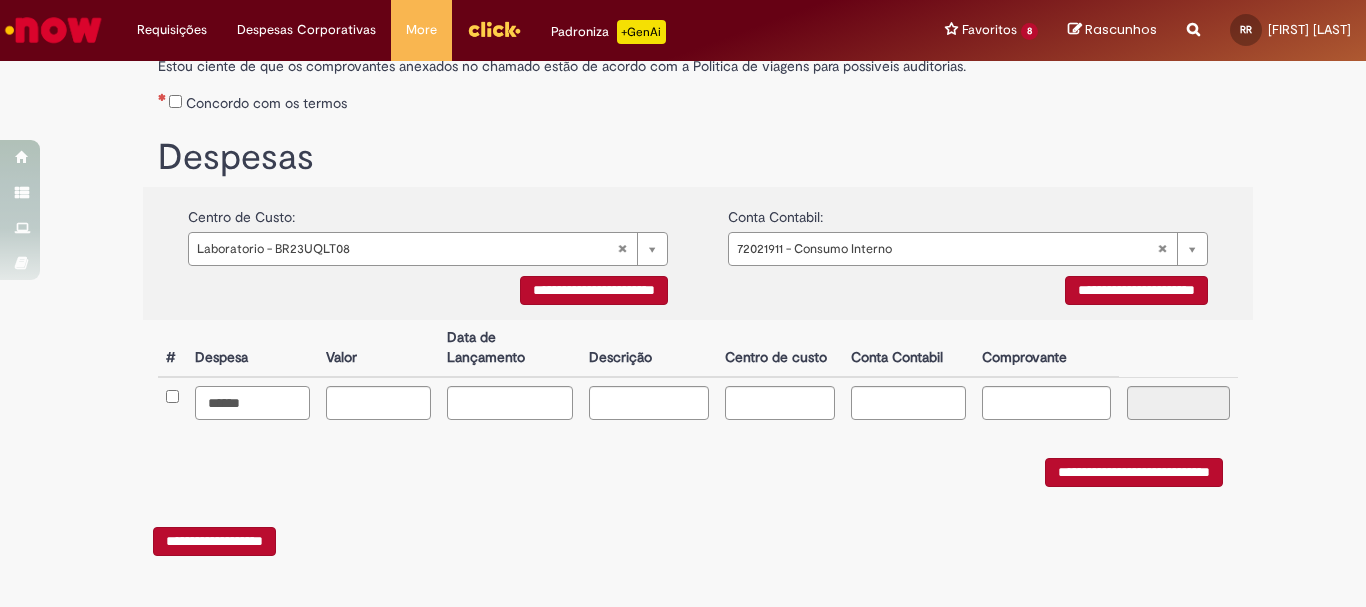 type on "******" 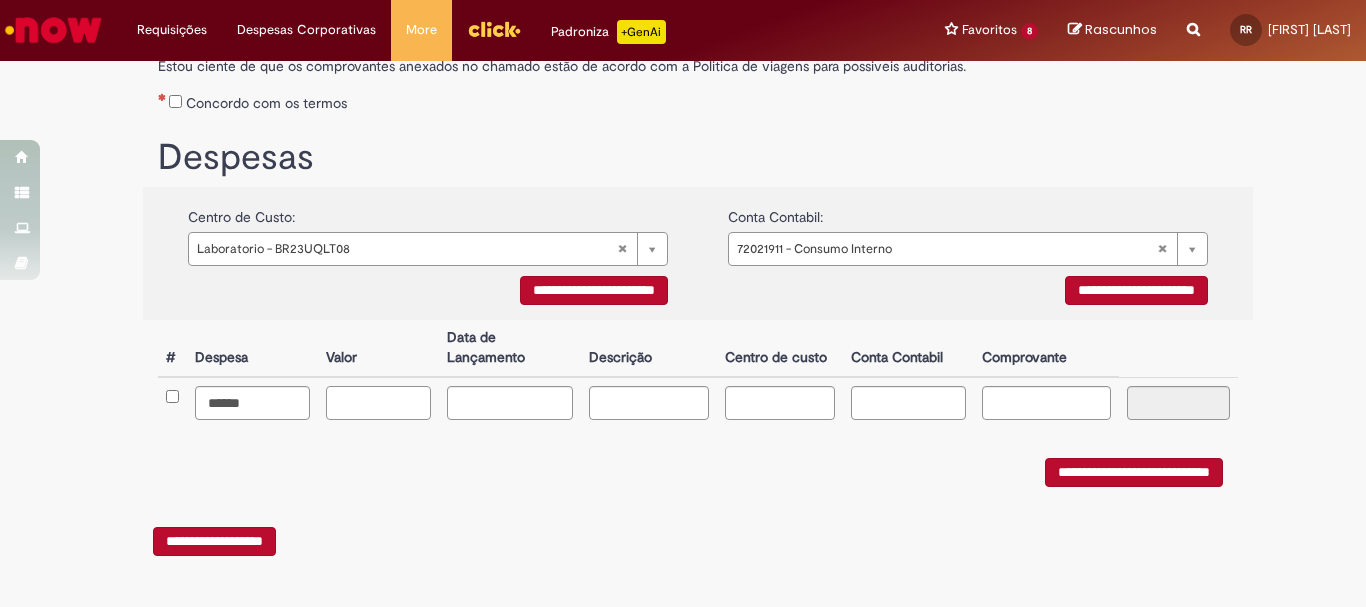 click at bounding box center (378, 403) 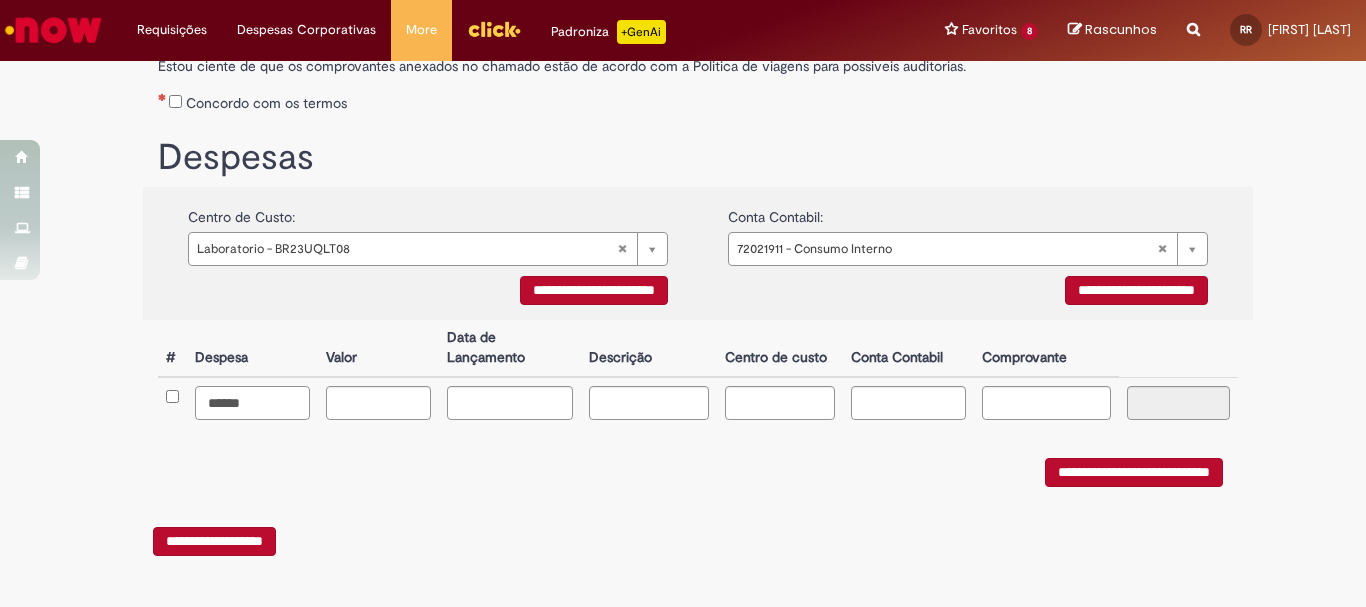 drag, startPoint x: 241, startPoint y: 413, endPoint x: 32, endPoint y: 405, distance: 209.15306 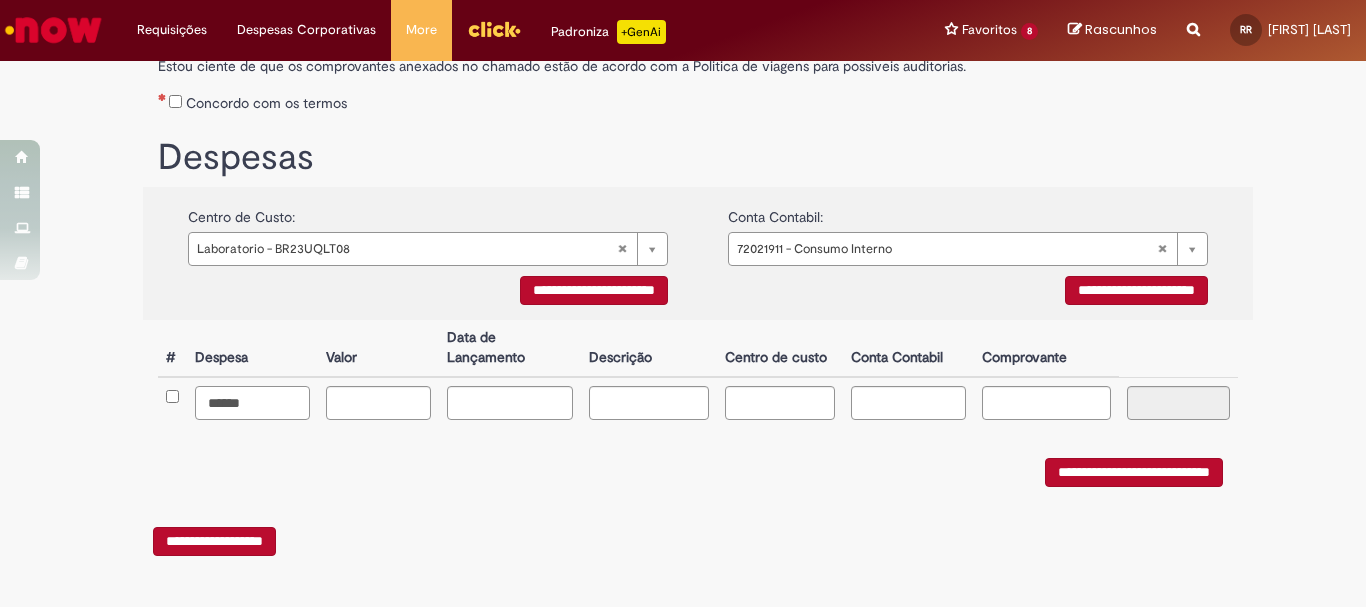 click on "**********" at bounding box center [683, 195] 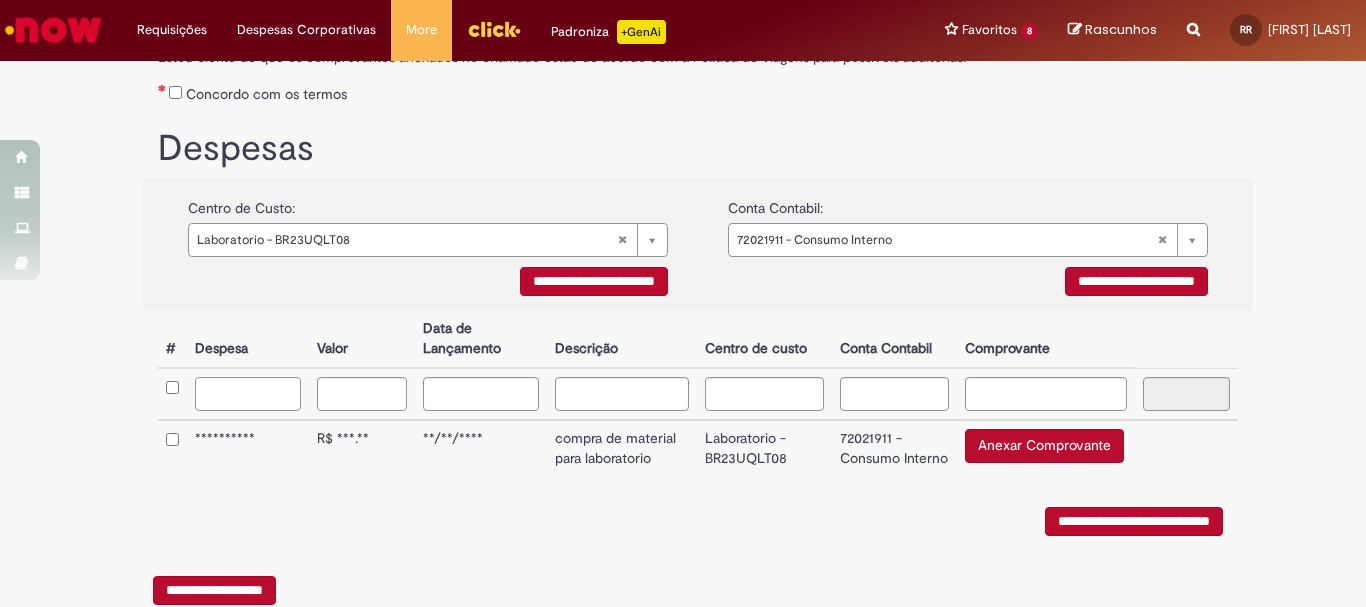 type 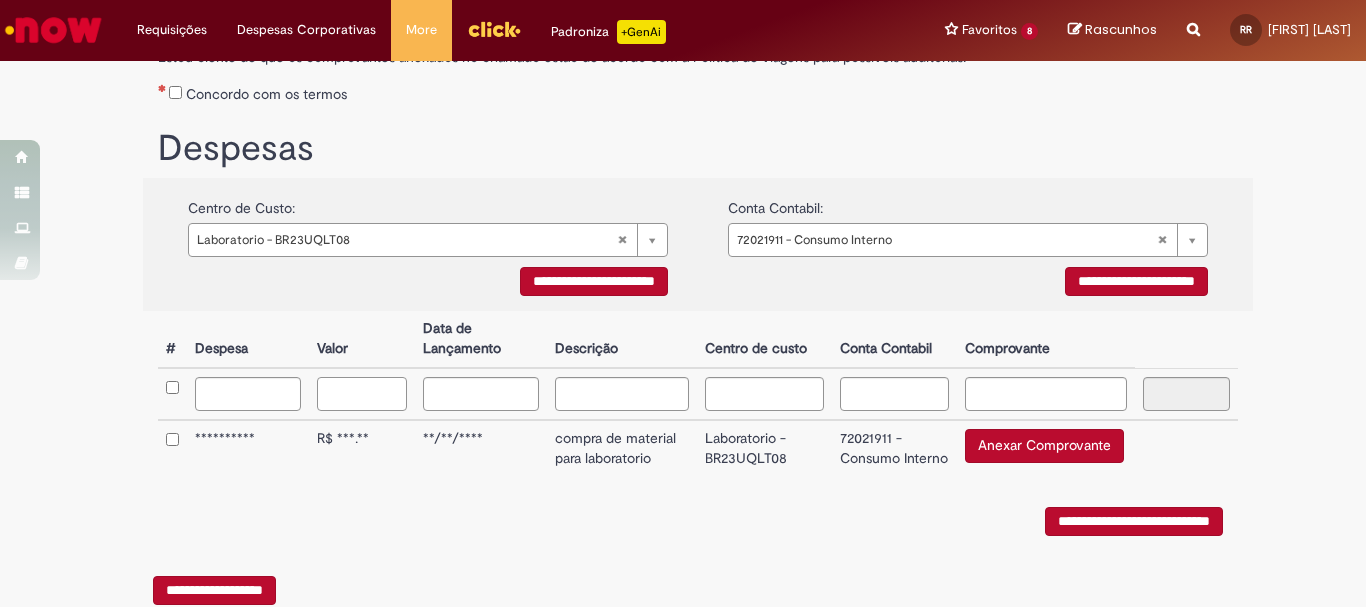 click at bounding box center [362, 394] 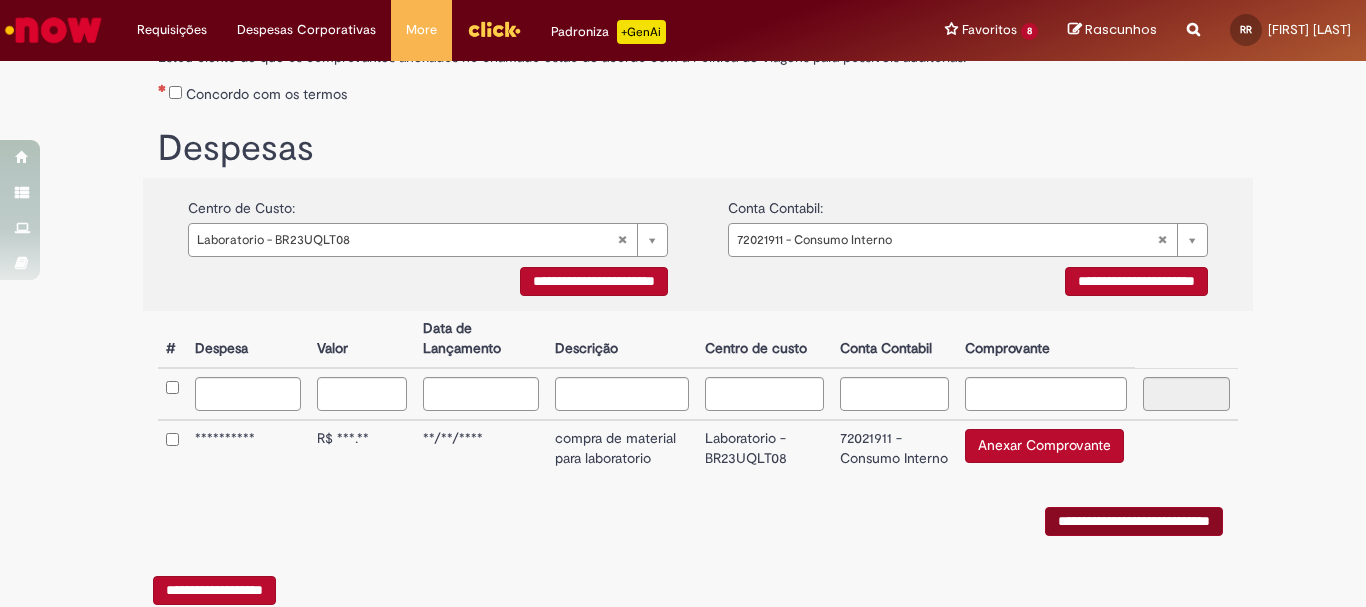 scroll, scrollTop: 373, scrollLeft: 0, axis: vertical 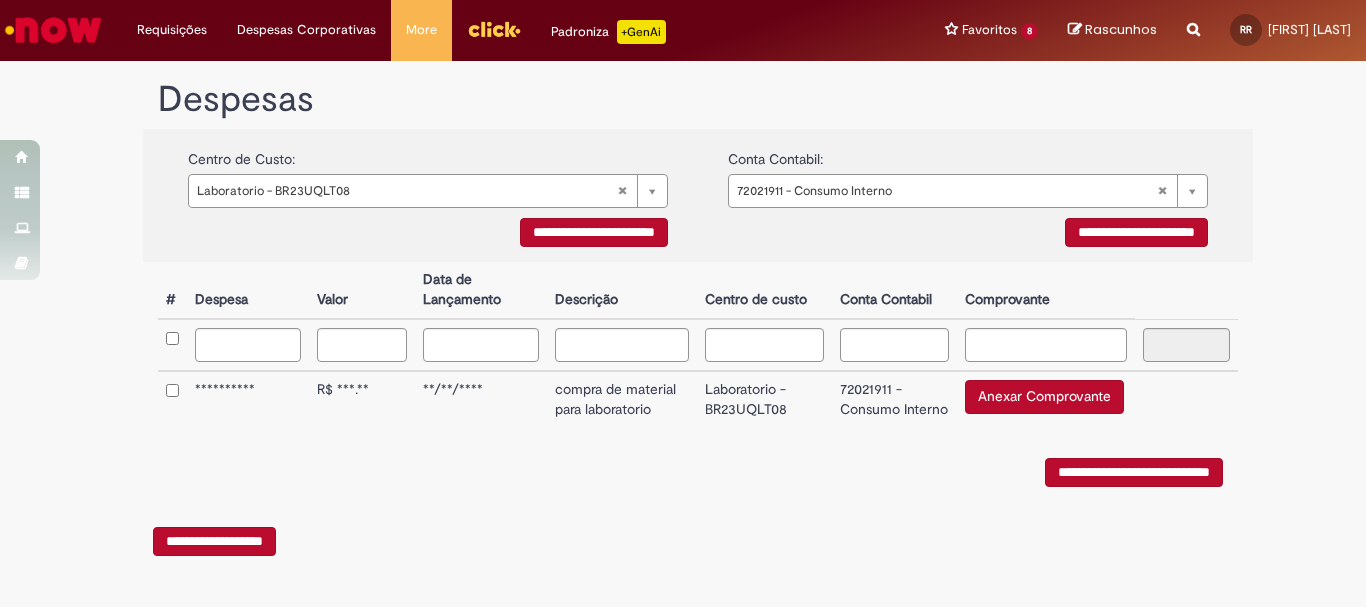 click on "Anexar Comprovante" at bounding box center (1044, 397) 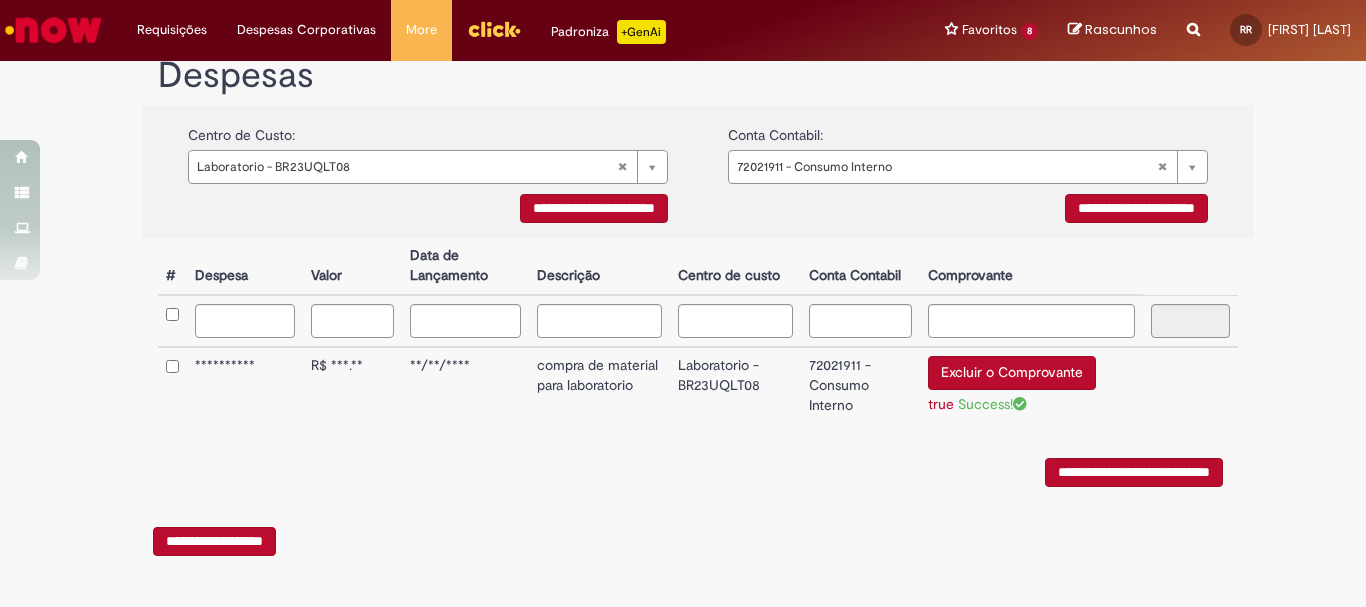 scroll, scrollTop: 377, scrollLeft: 0, axis: vertical 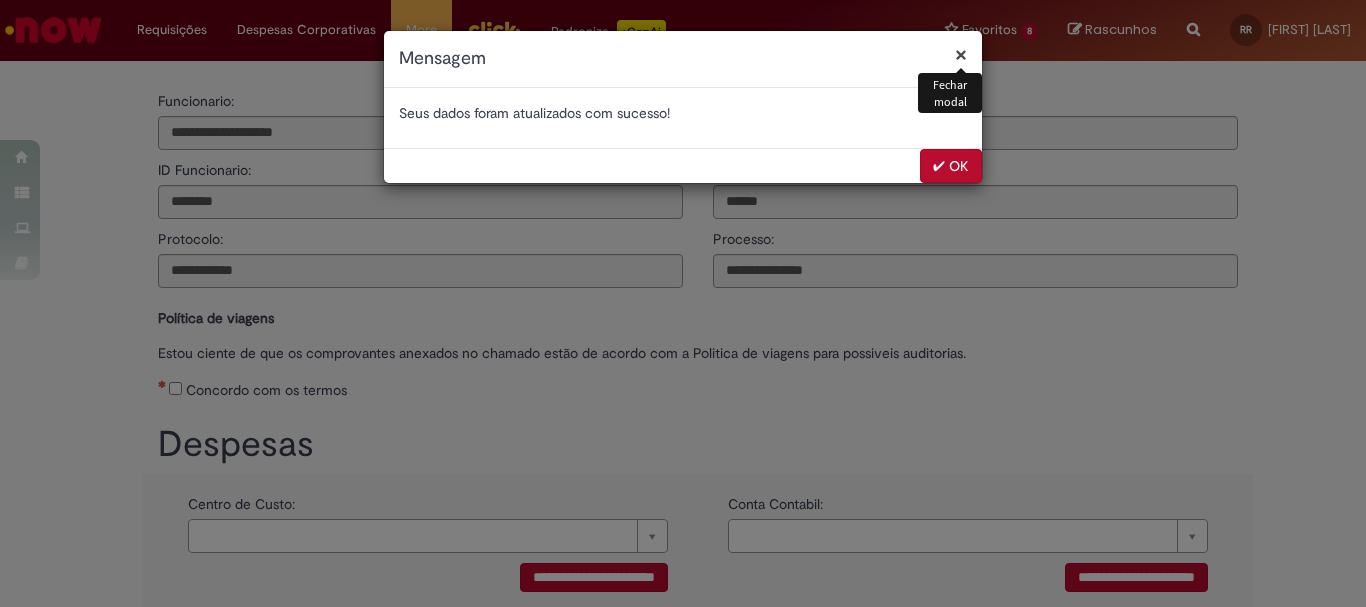 drag, startPoint x: 955, startPoint y: 160, endPoint x: 977, endPoint y: 166, distance: 22.803509 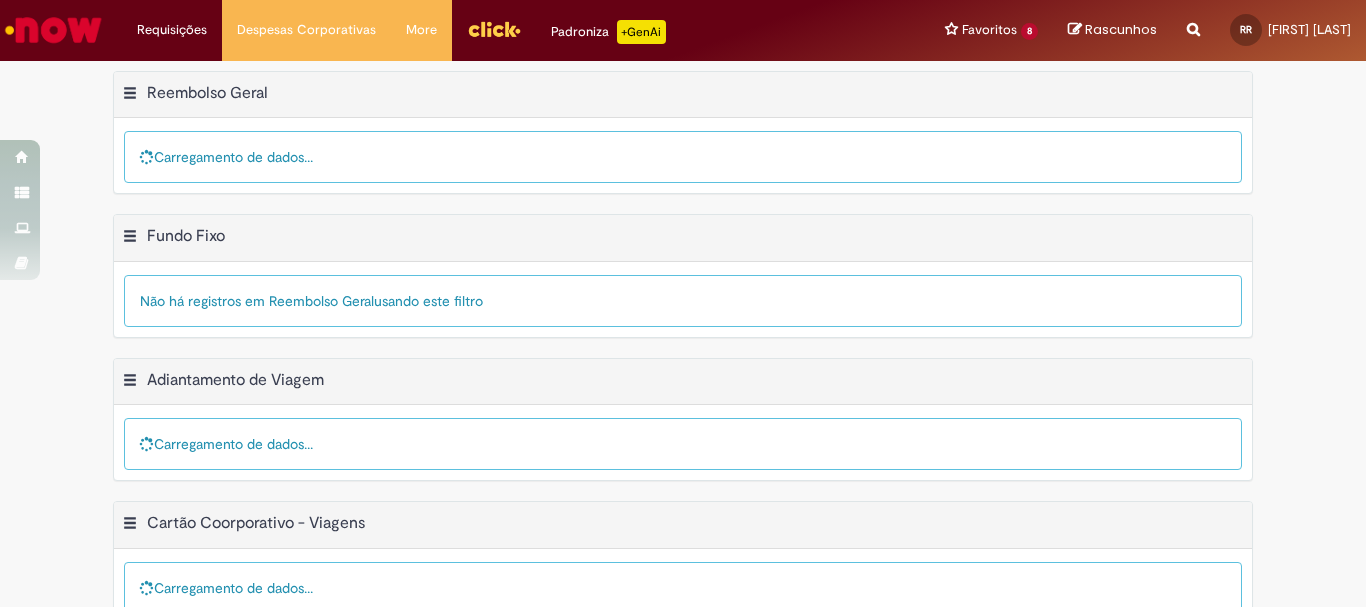 scroll, scrollTop: 0, scrollLeft: 0, axis: both 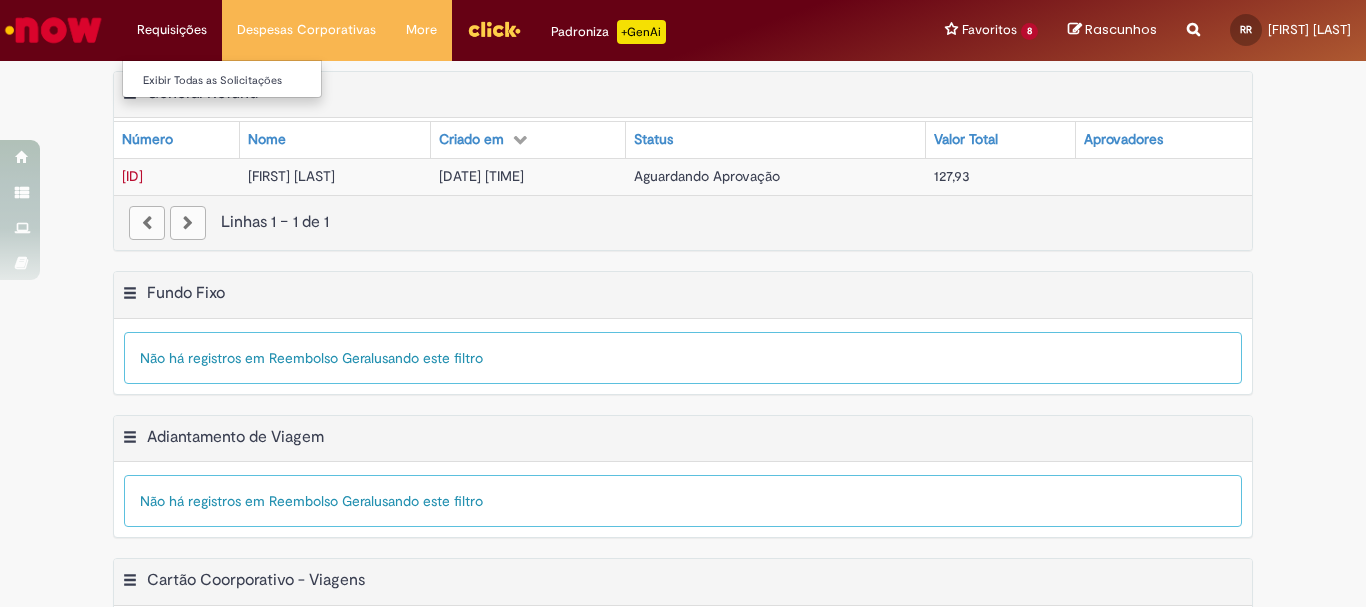 click on "Requisições
Exibir Todas as Solicitações" at bounding box center [172, 30] 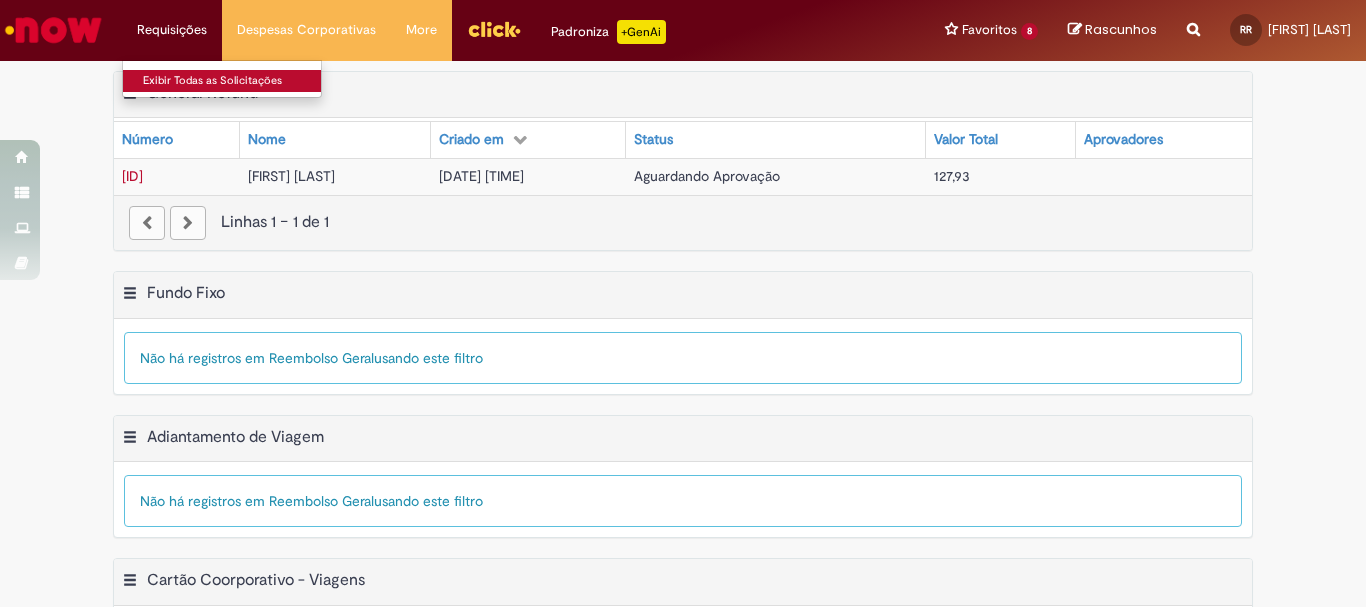 click on "Exibir Todas as Solicitações" at bounding box center (233, 81) 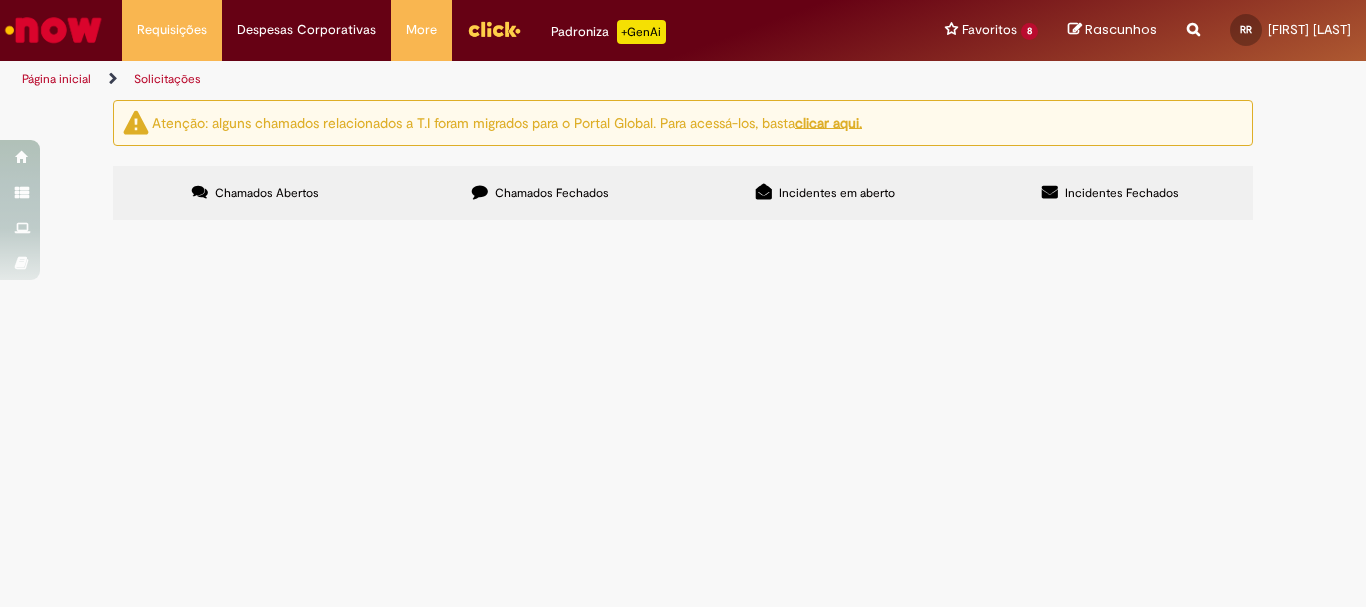 click on "Chamados Abertos" at bounding box center [255, 193] 